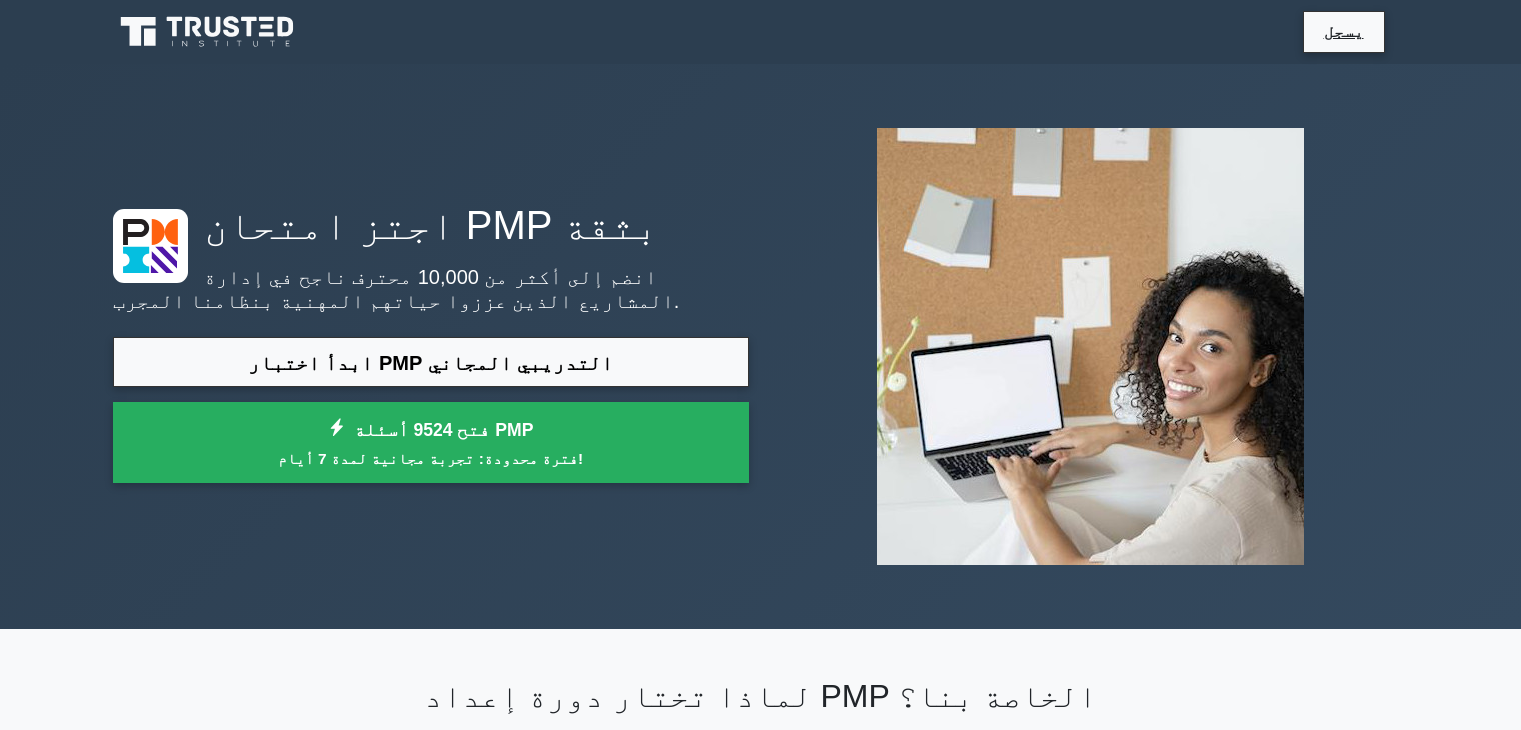 scroll, scrollTop: 1000, scrollLeft: 0, axis: vertical 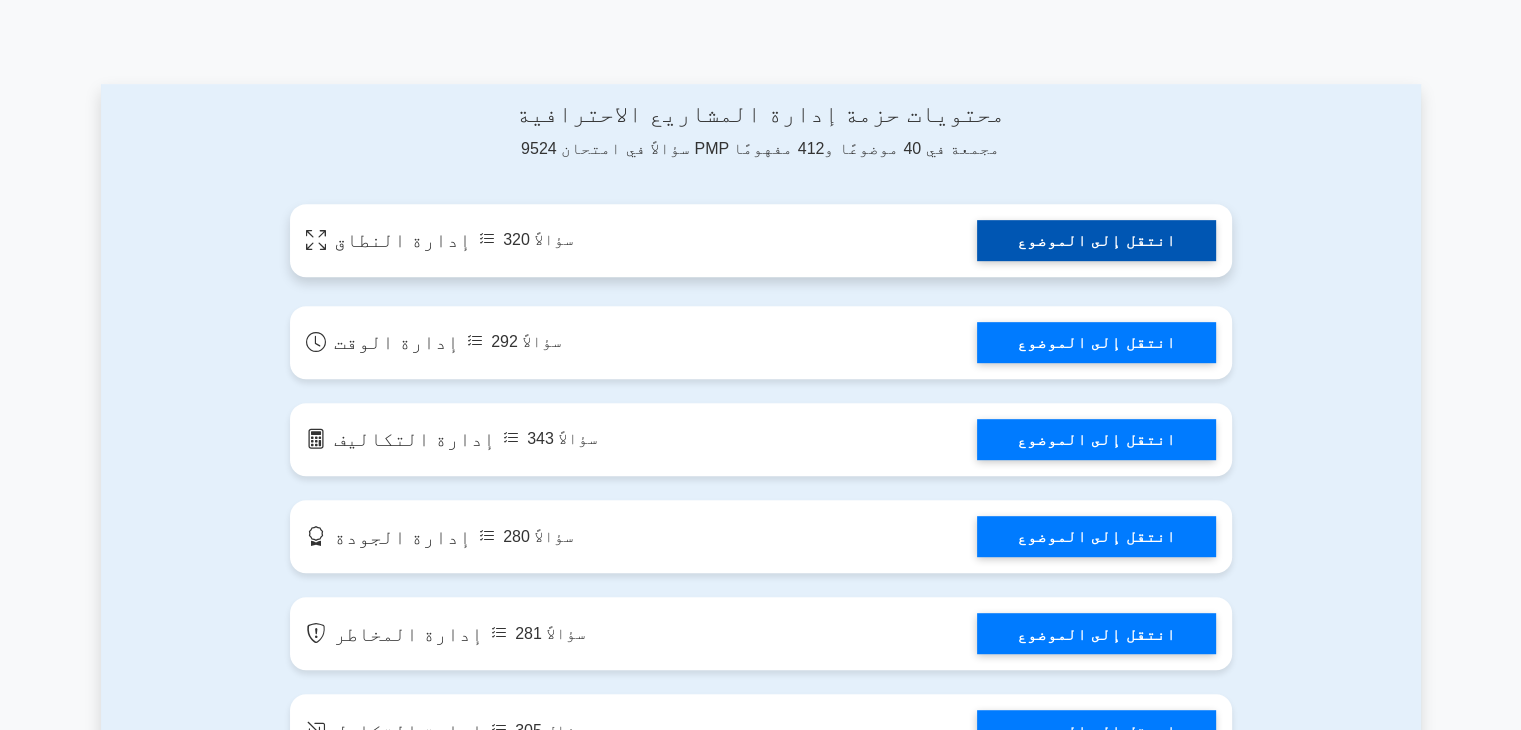 click on "انتقل إلى الموضوع" at bounding box center [1096, 240] 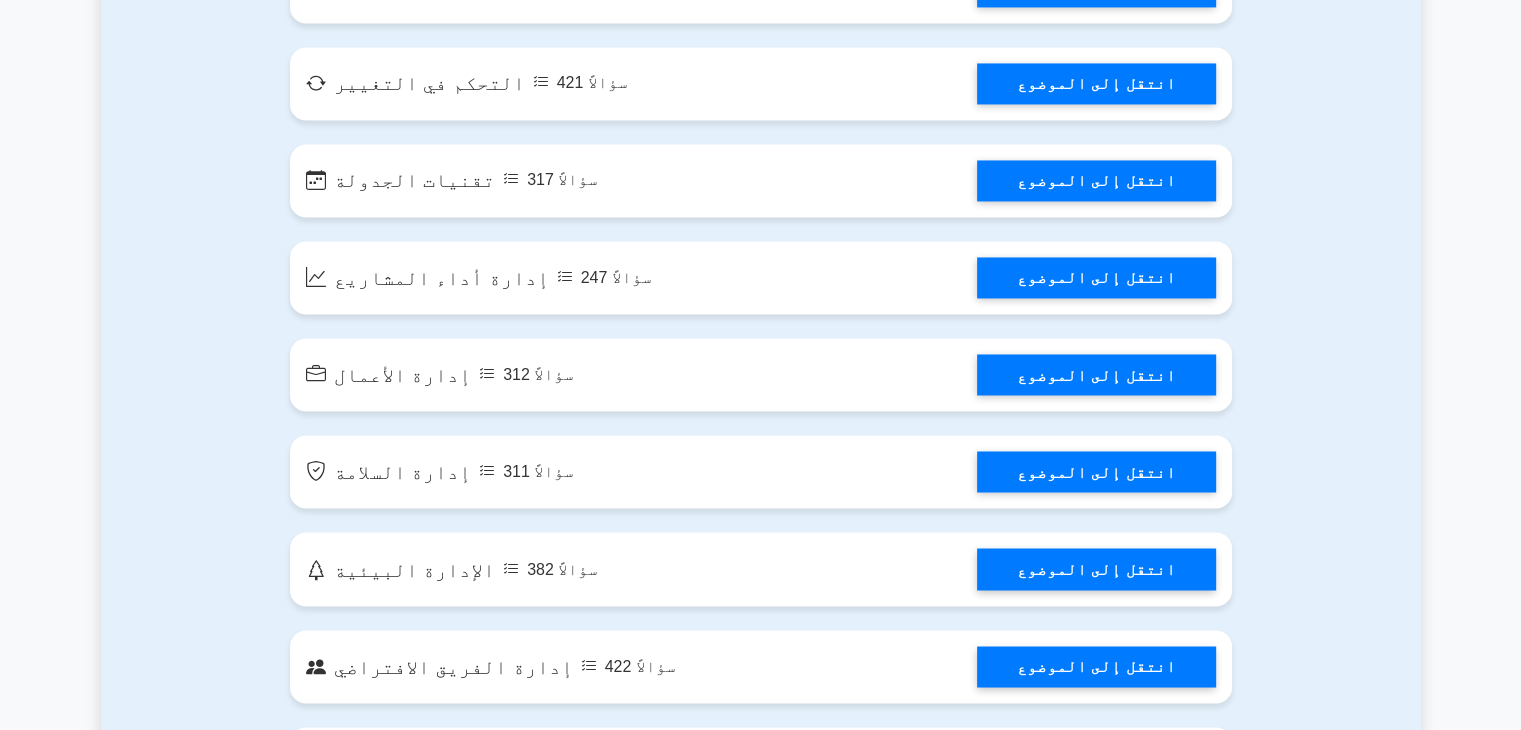 scroll, scrollTop: 3300, scrollLeft: 0, axis: vertical 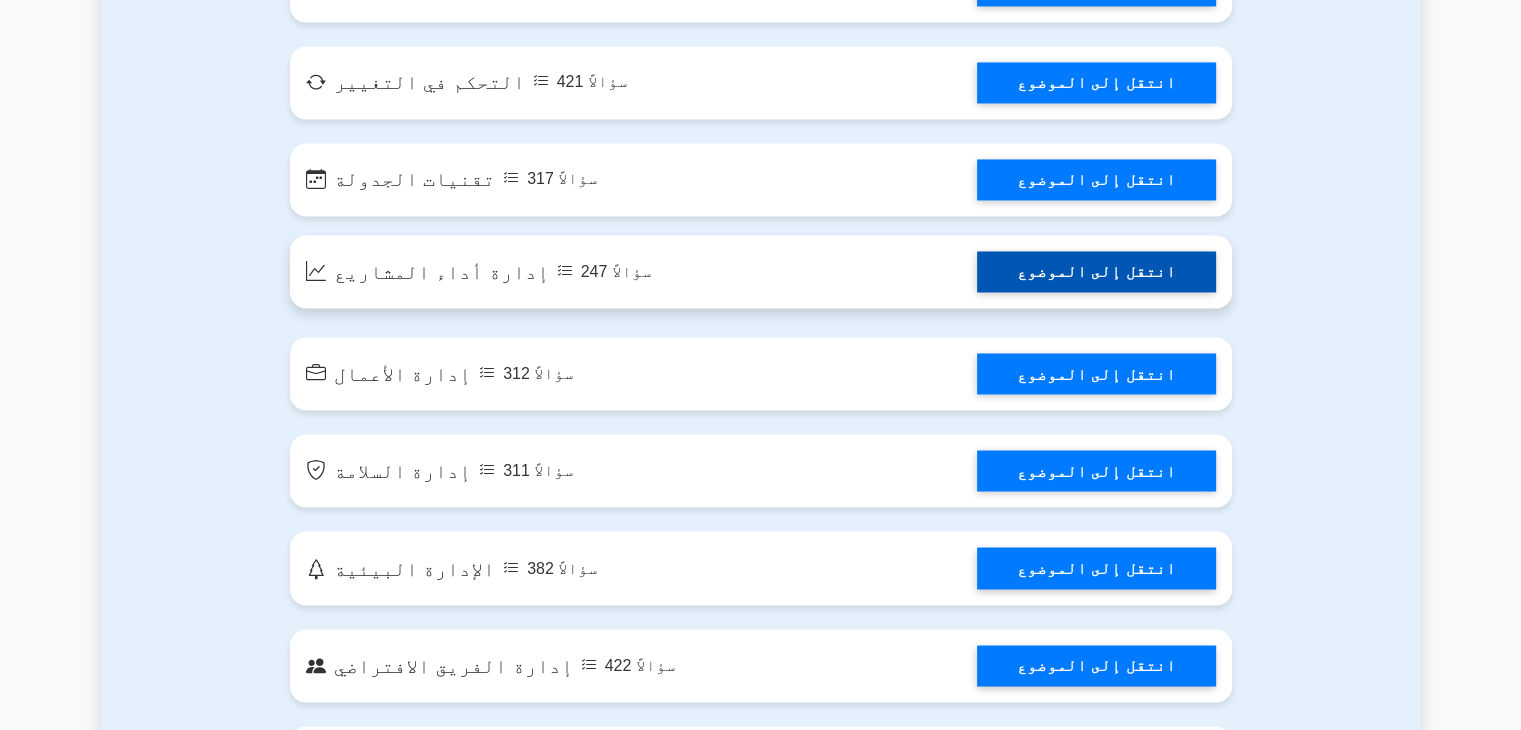 click on "انتقل إلى الموضوع" at bounding box center (1096, 271) 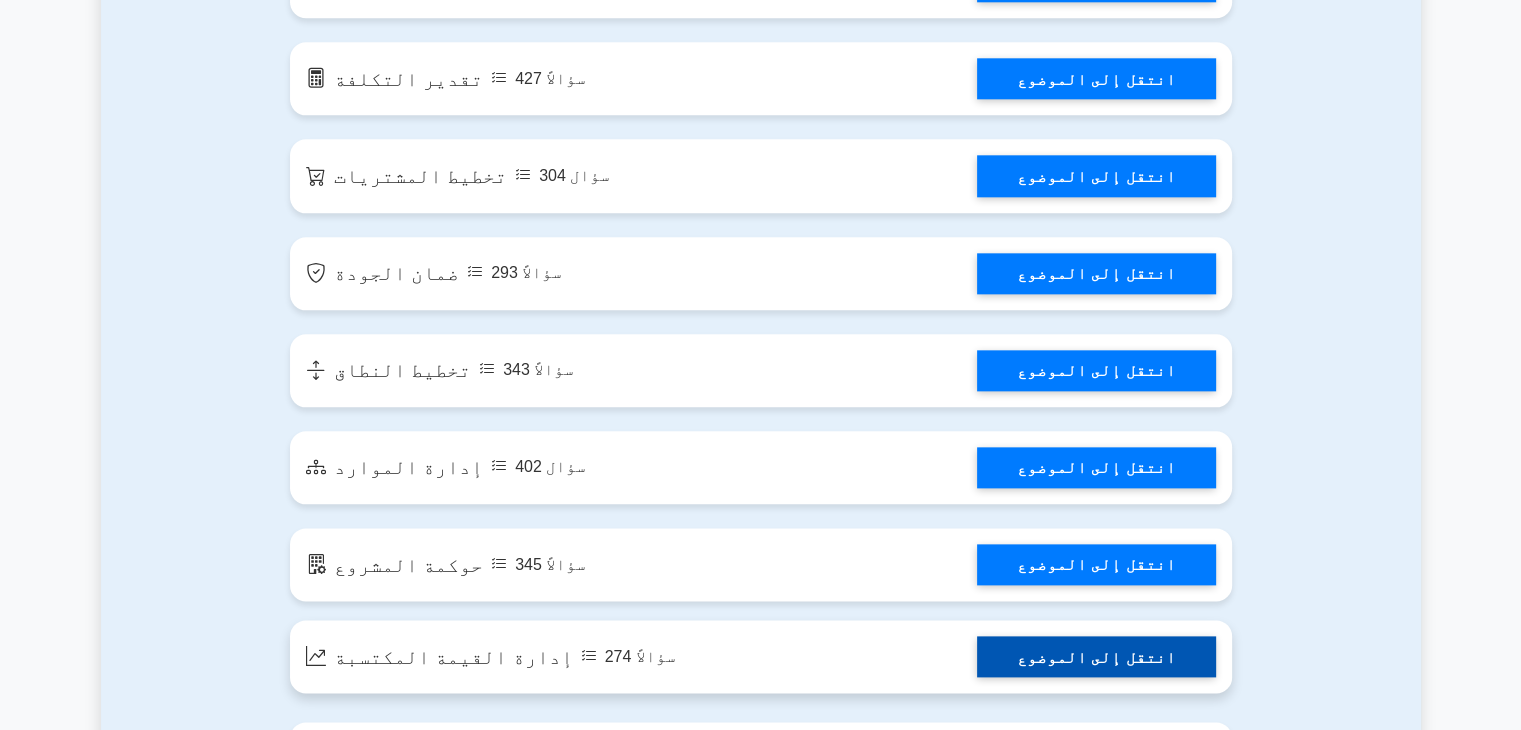 scroll, scrollTop: 2300, scrollLeft: 0, axis: vertical 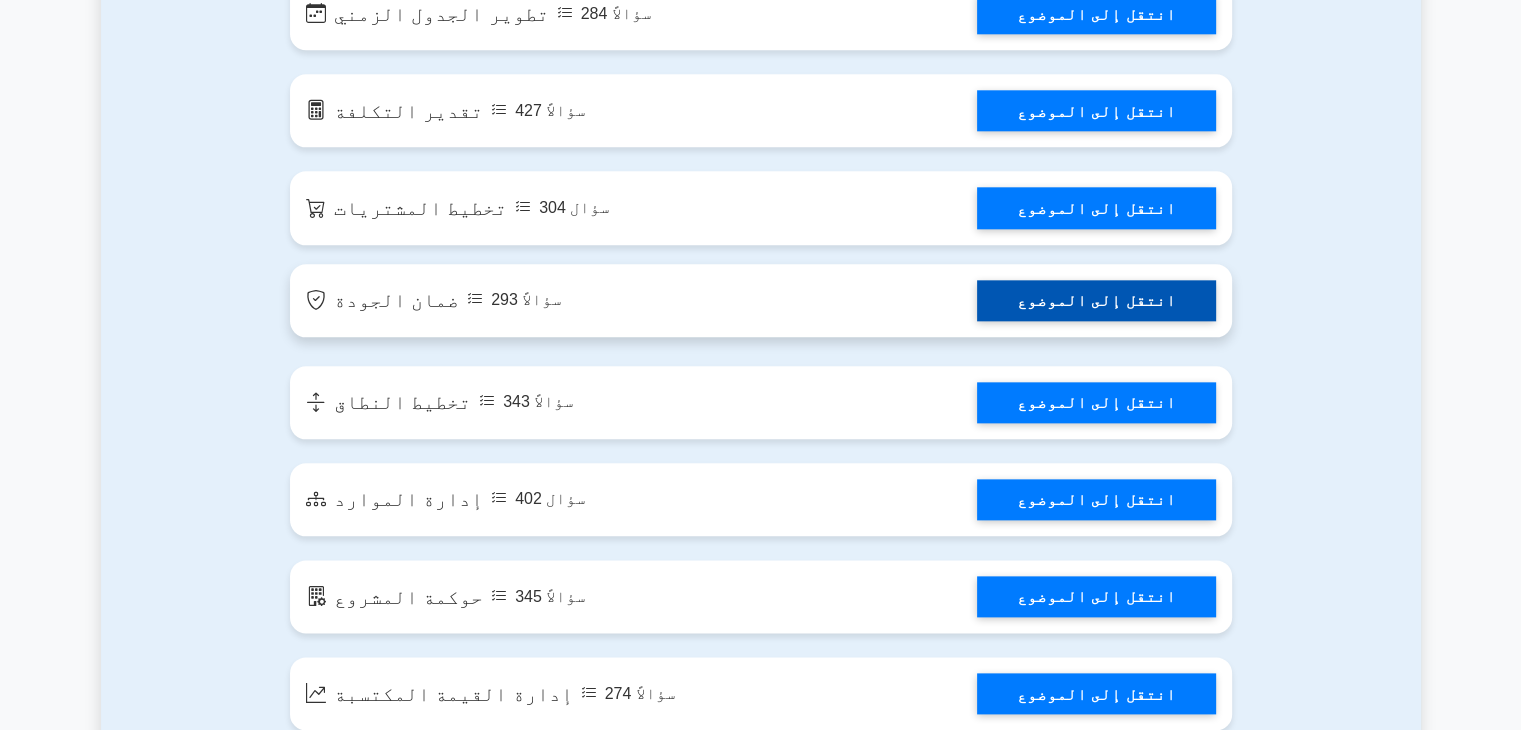 click on "انتقل إلى الموضوع" at bounding box center (1096, 300) 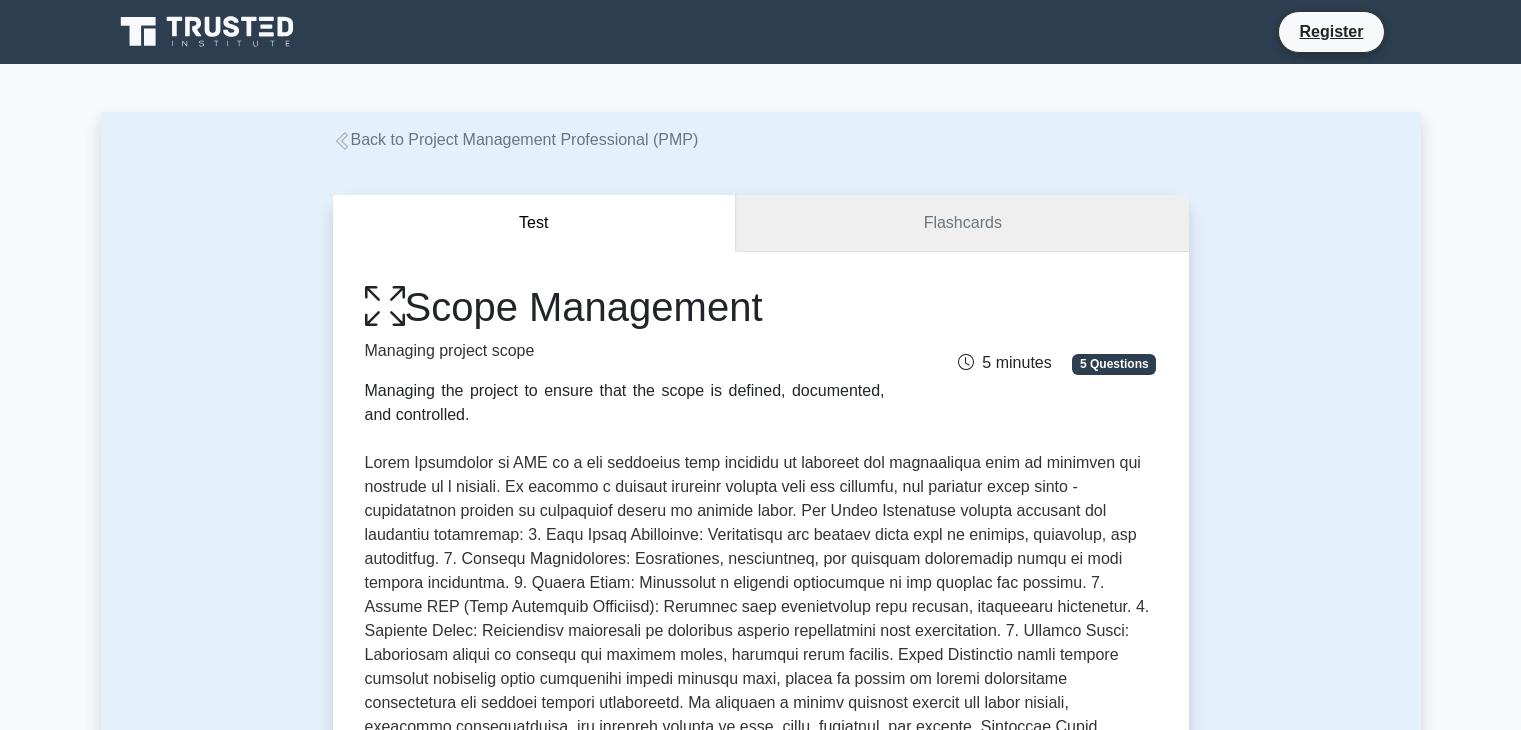 scroll, scrollTop: 0, scrollLeft: 0, axis: both 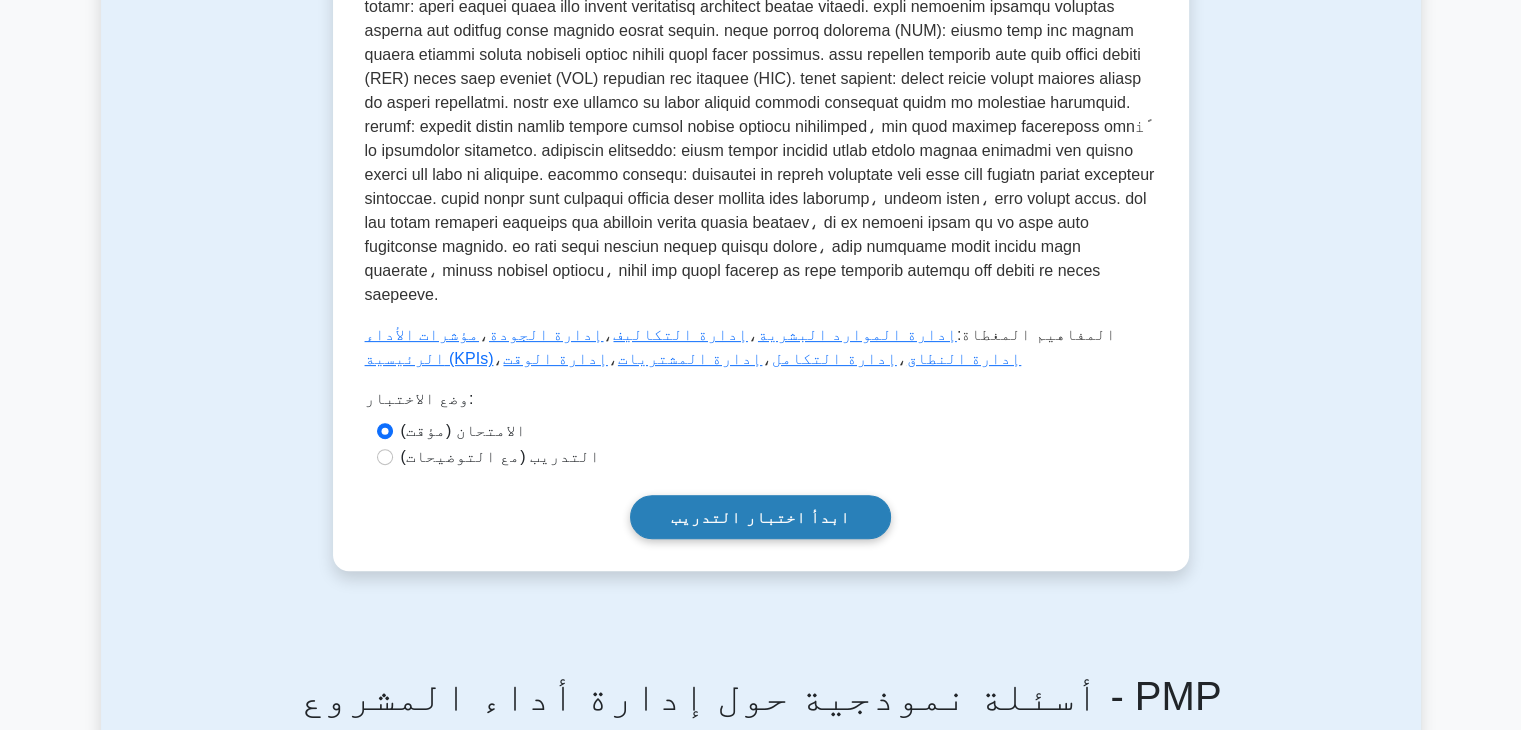 click on "ابدأ اختبار التدريب" at bounding box center (760, 516) 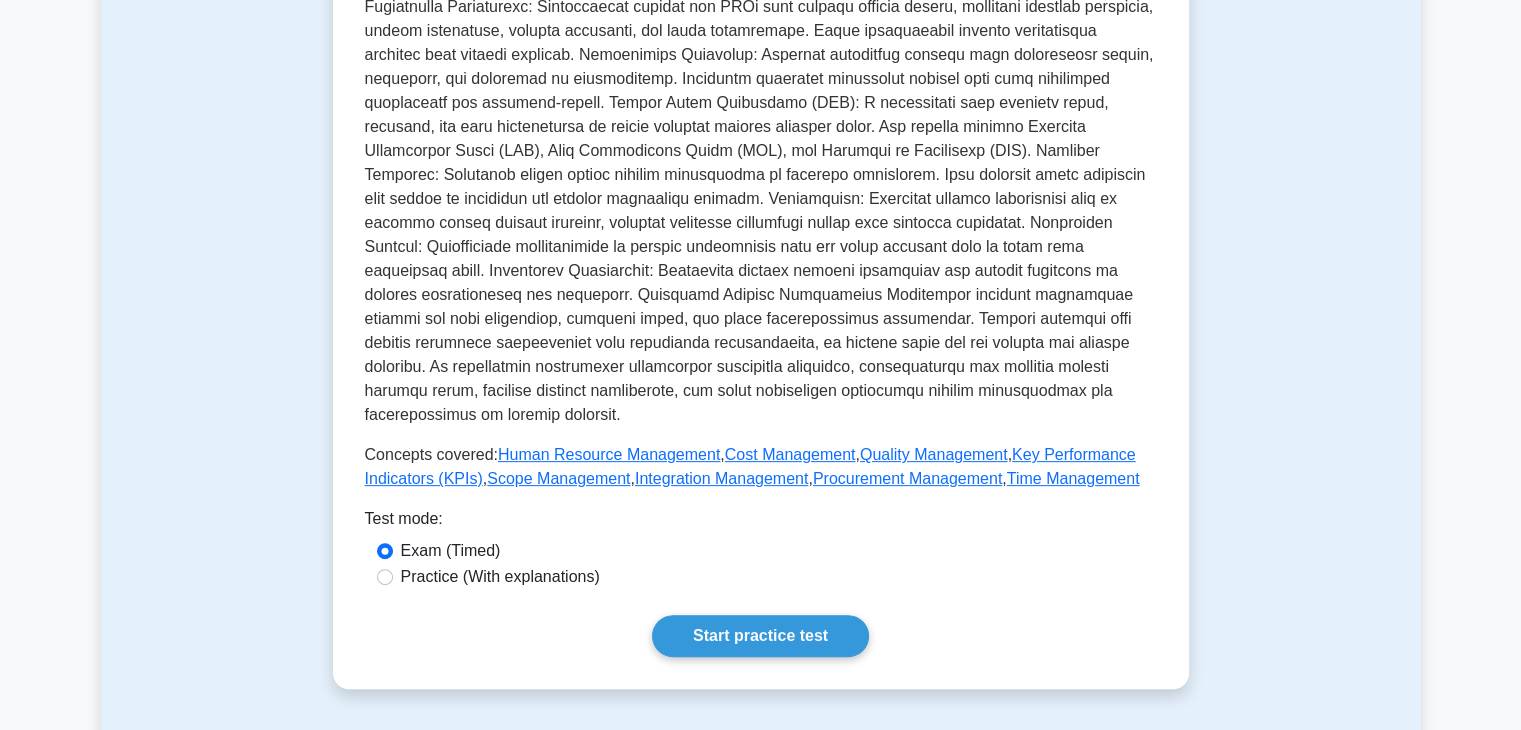 scroll, scrollTop: 672, scrollLeft: 0, axis: vertical 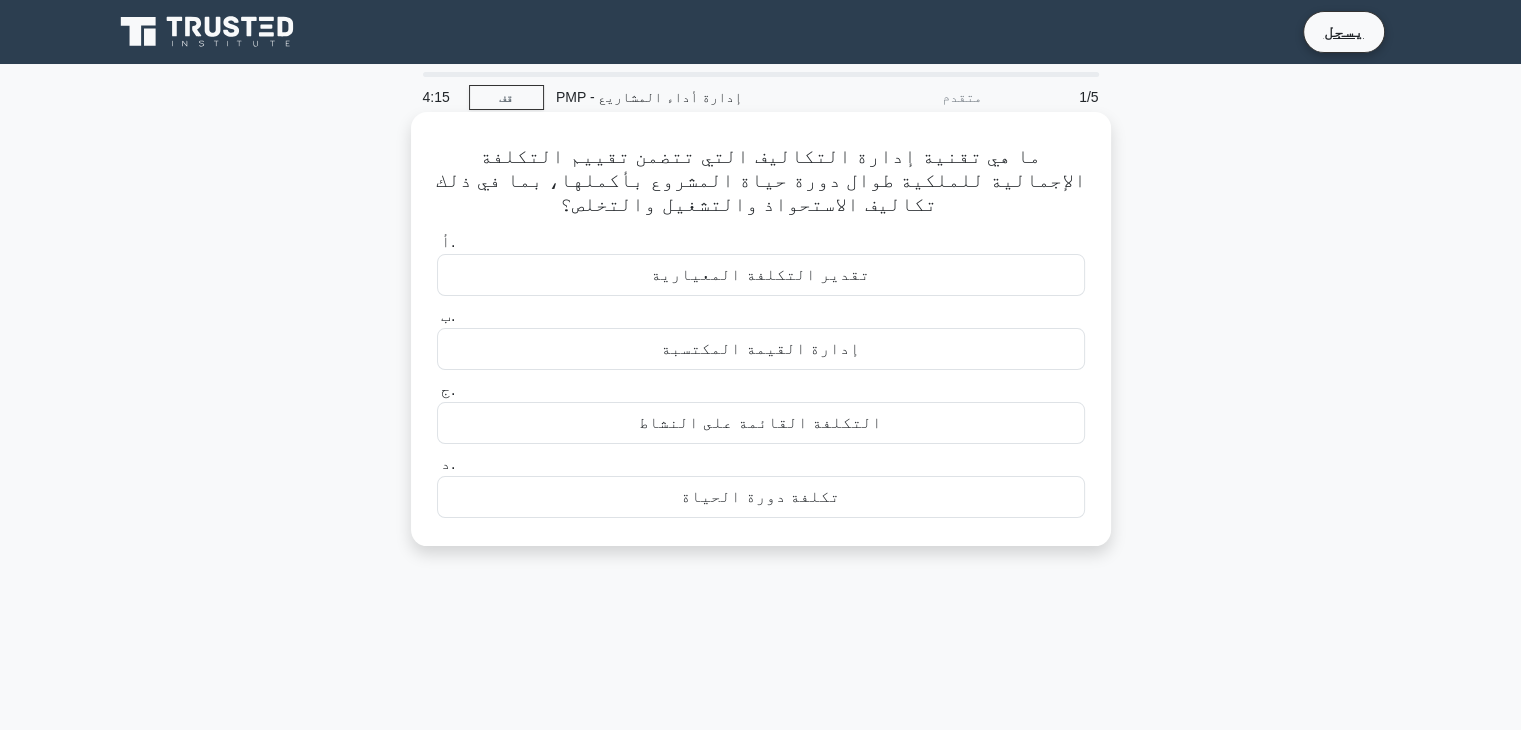 click on "تكلفة دورة الحياة" at bounding box center (761, 497) 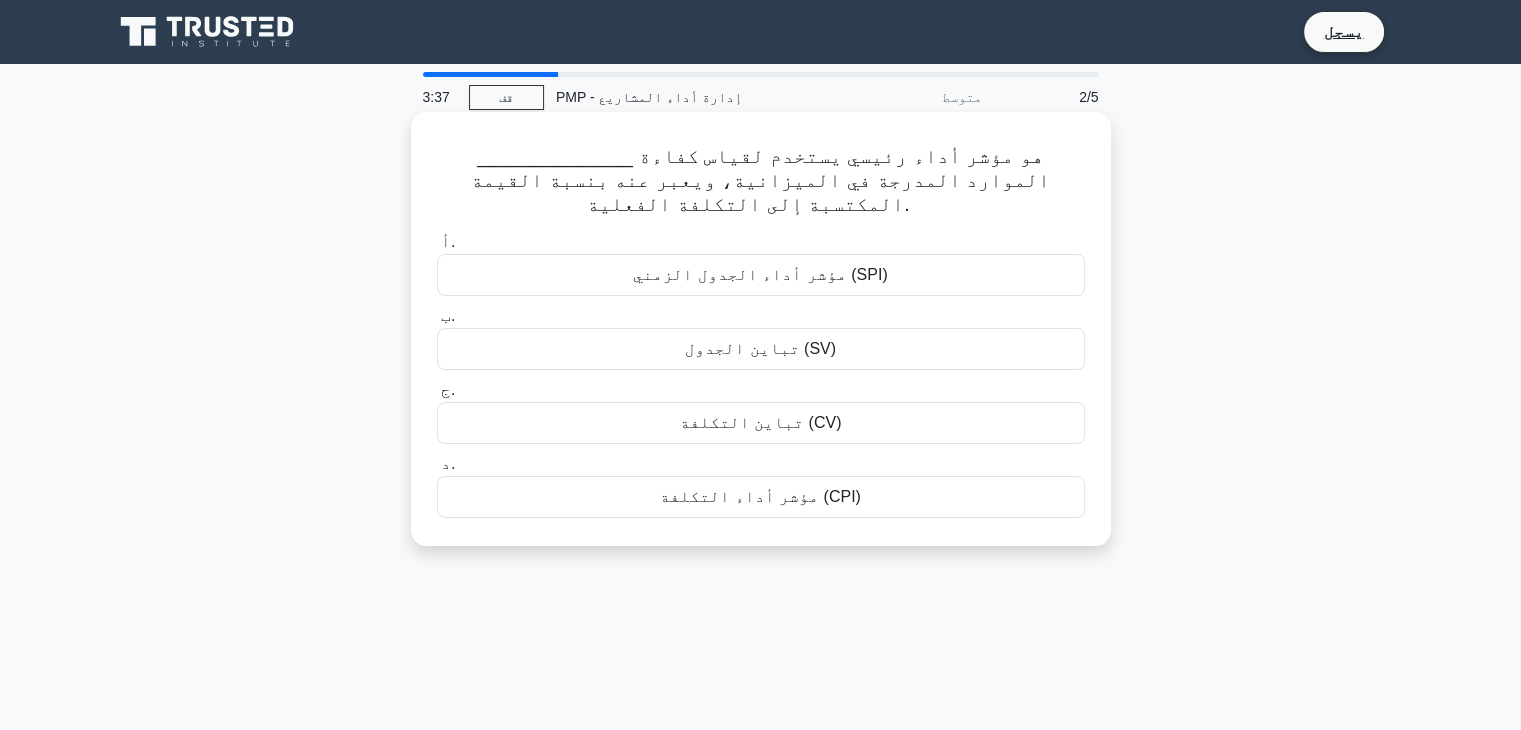 click on "مؤشر أداء الجدول الزمني (SPI)" at bounding box center [760, 274] 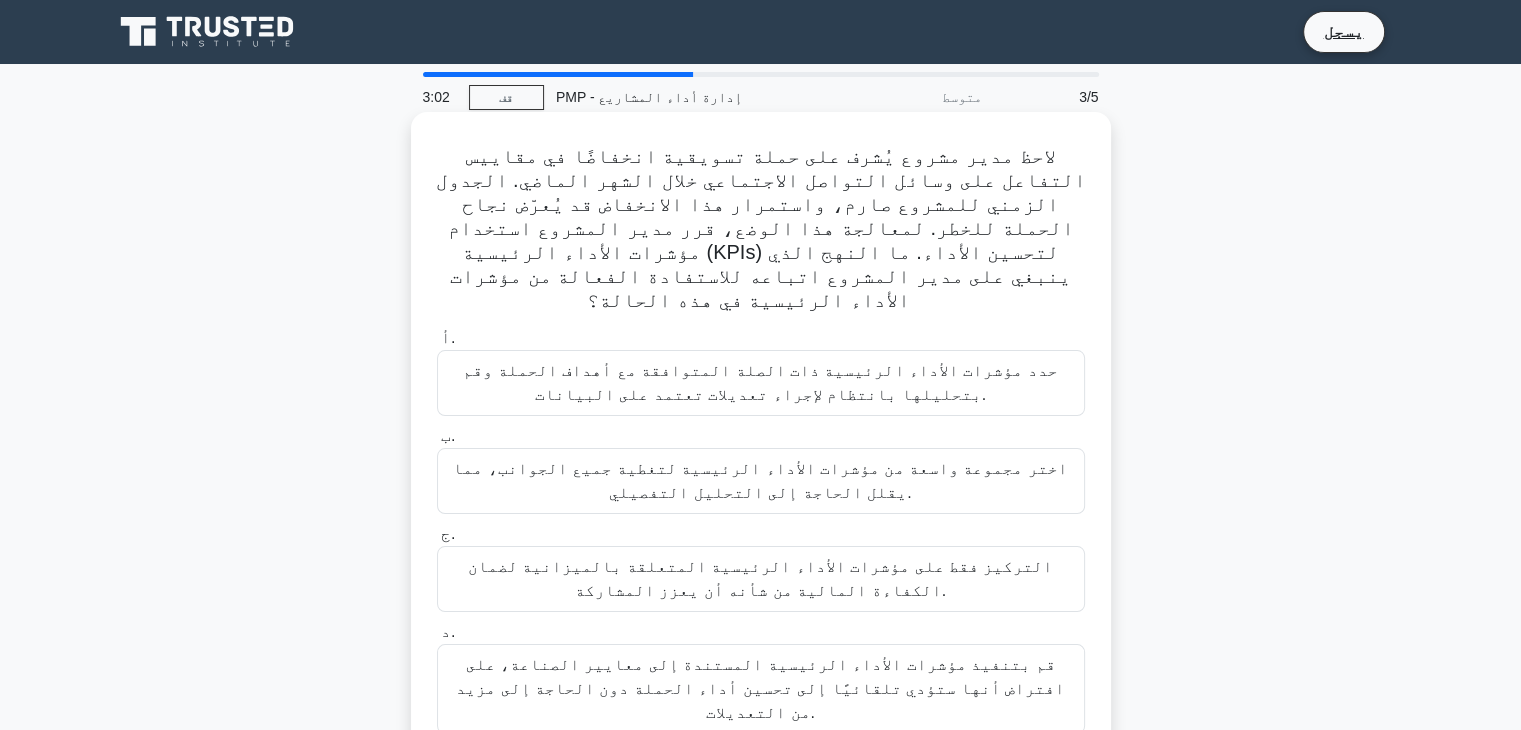 scroll, scrollTop: 100, scrollLeft: 0, axis: vertical 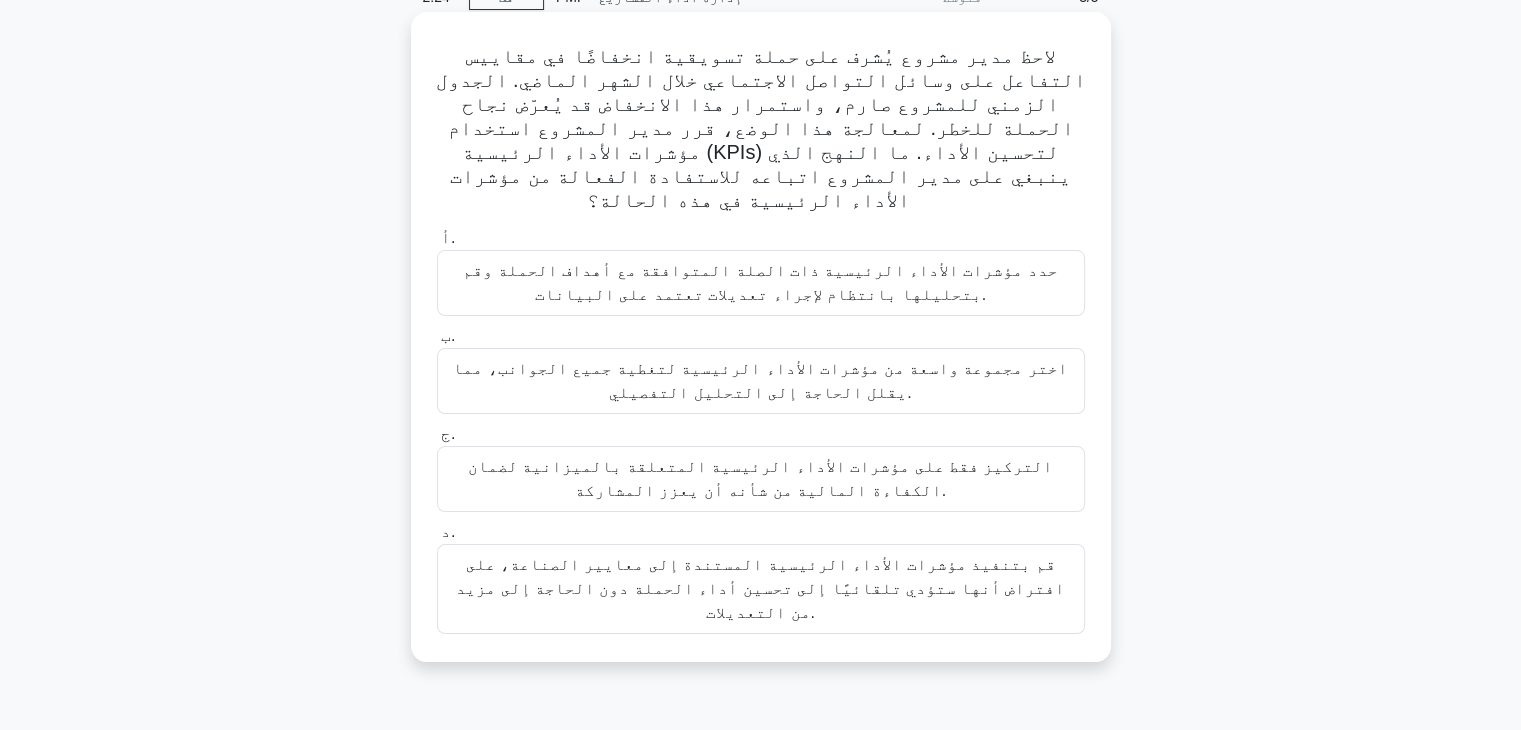 click on "قم بتنفيذ مؤشرات الأداء الرئيسية المستندة إلى معايير الصناعة، على افتراض أنها ستؤدي تلقائيًا إلى تحسين أداء الحملة دون الحاجة إلى مزيد من التعديلات." at bounding box center (760, 588) 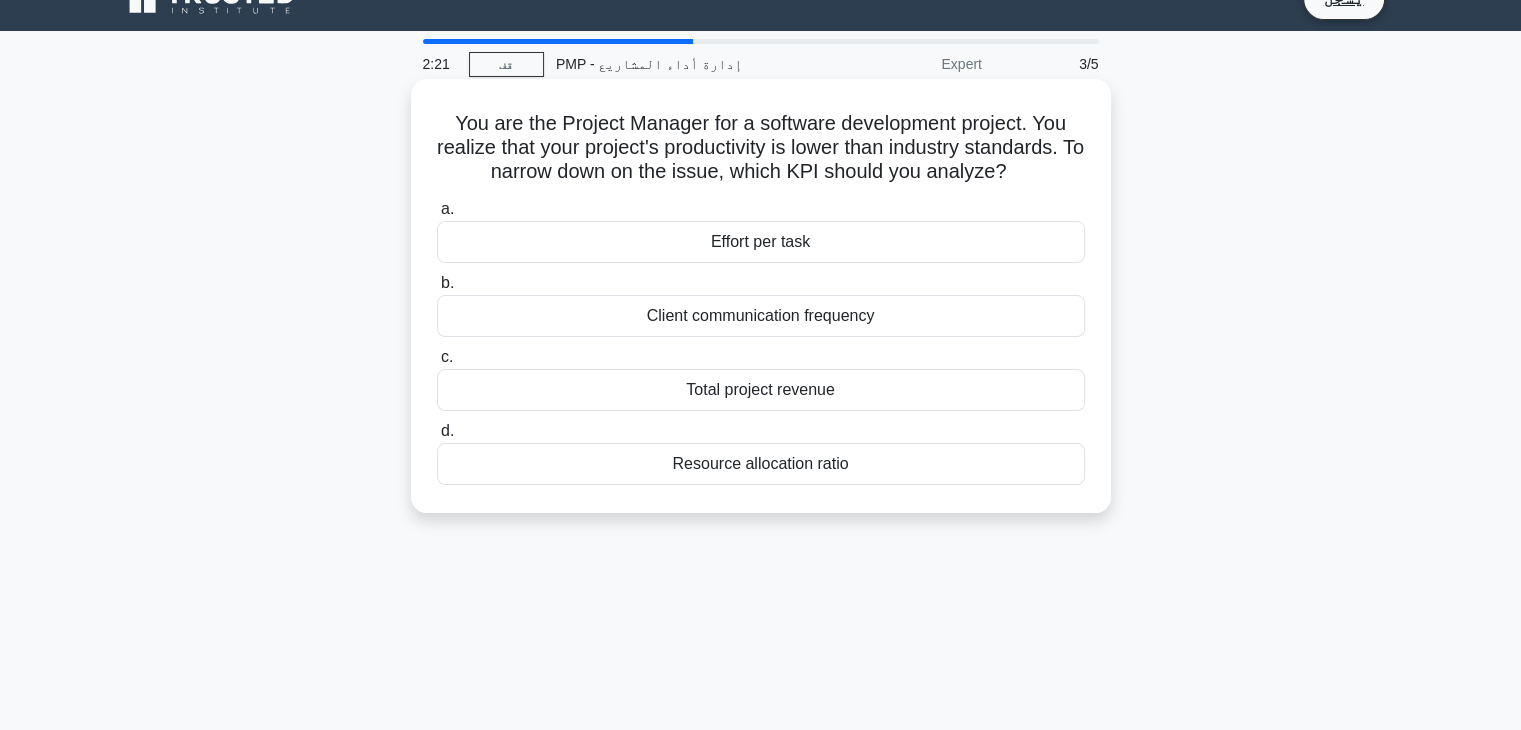 scroll, scrollTop: 0, scrollLeft: 0, axis: both 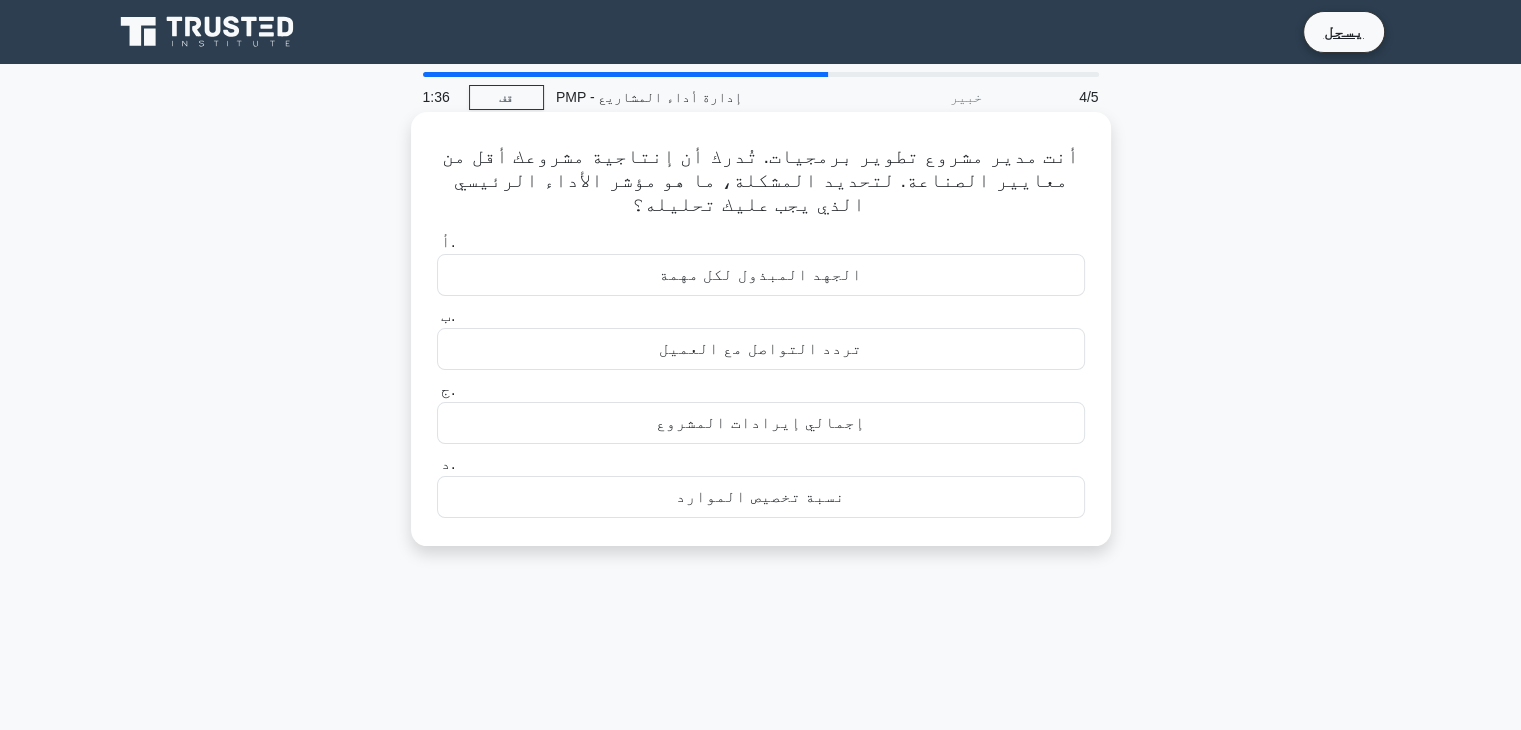click on "إجمالي إيرادات المشروع" at bounding box center (760, 422) 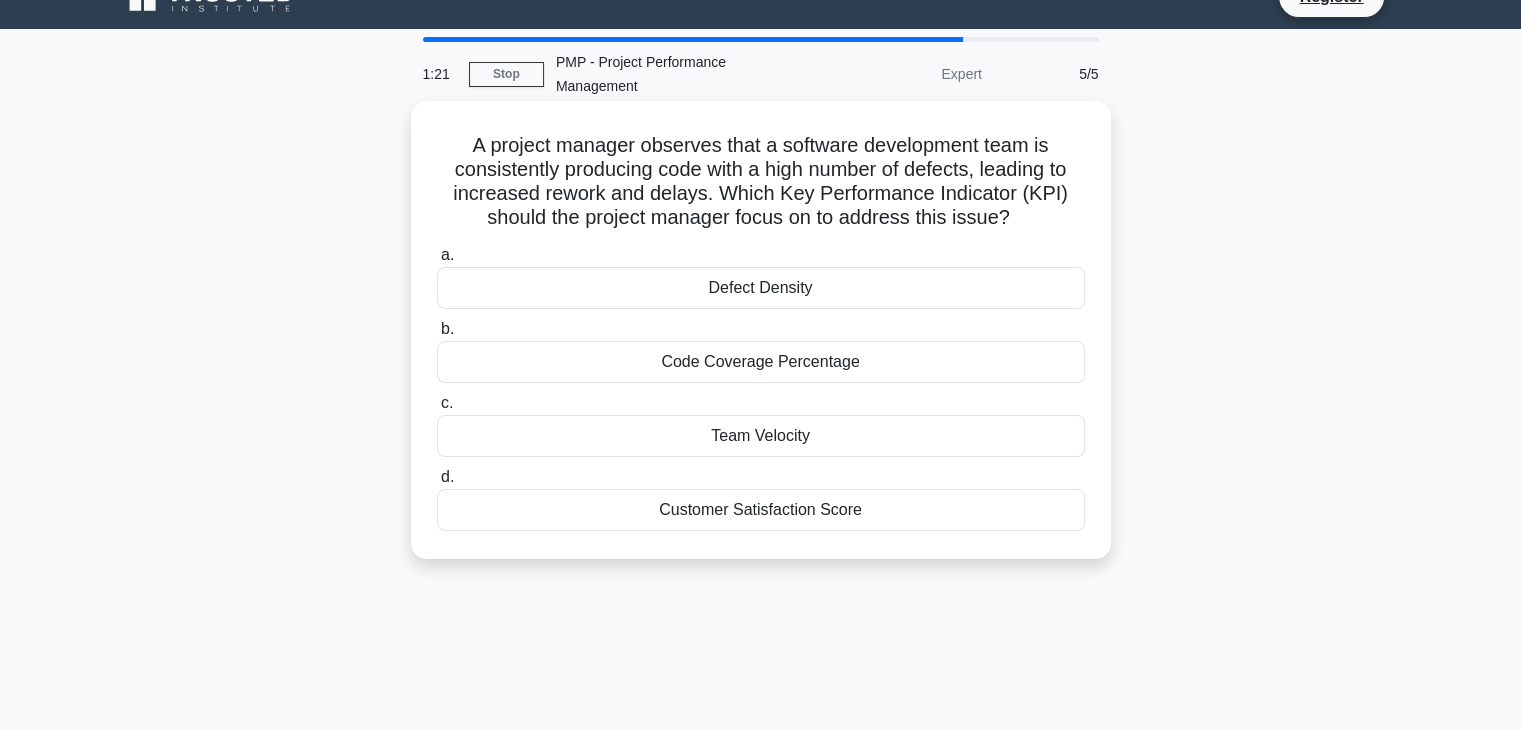 scroll, scrollTop: 0, scrollLeft: 0, axis: both 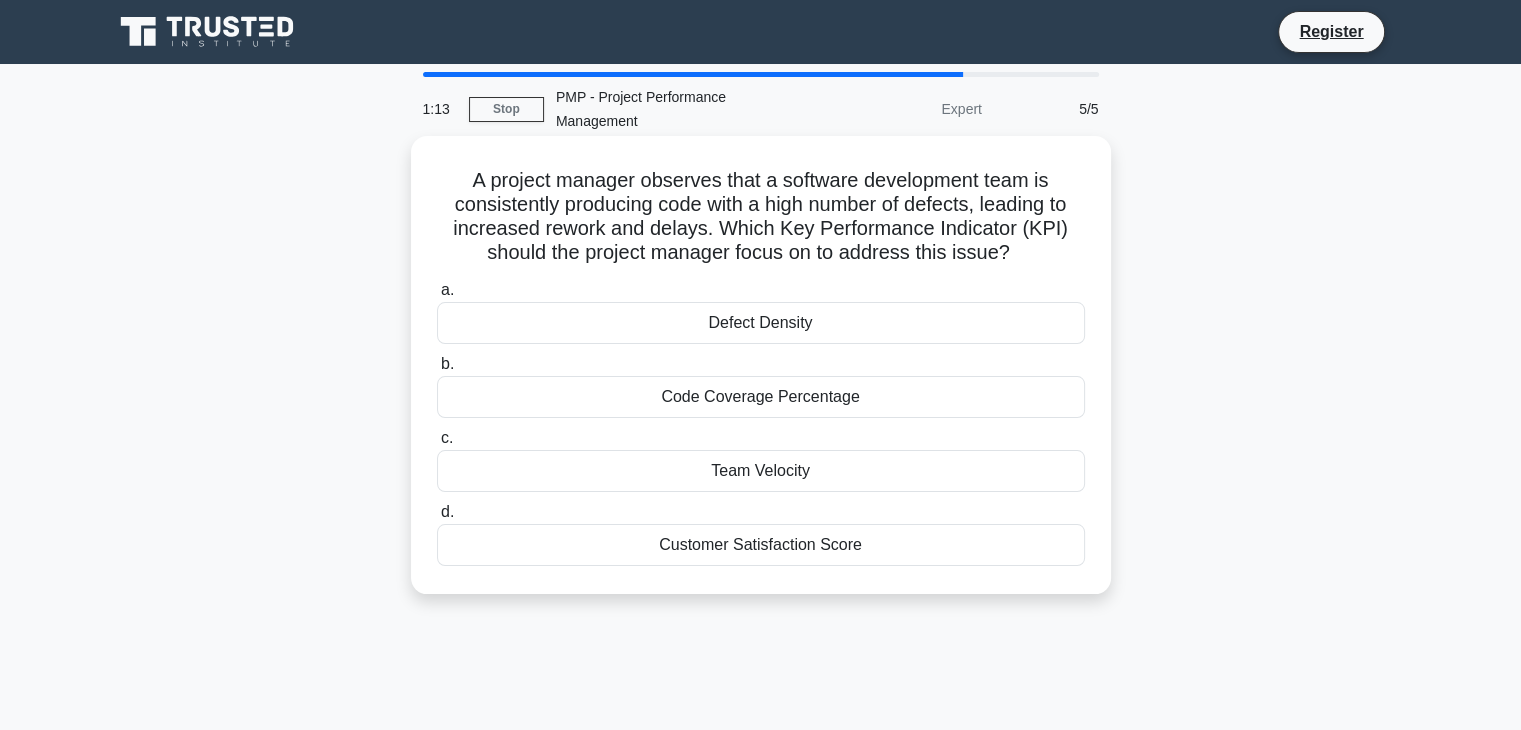 click on "Team Velocity" at bounding box center (761, 471) 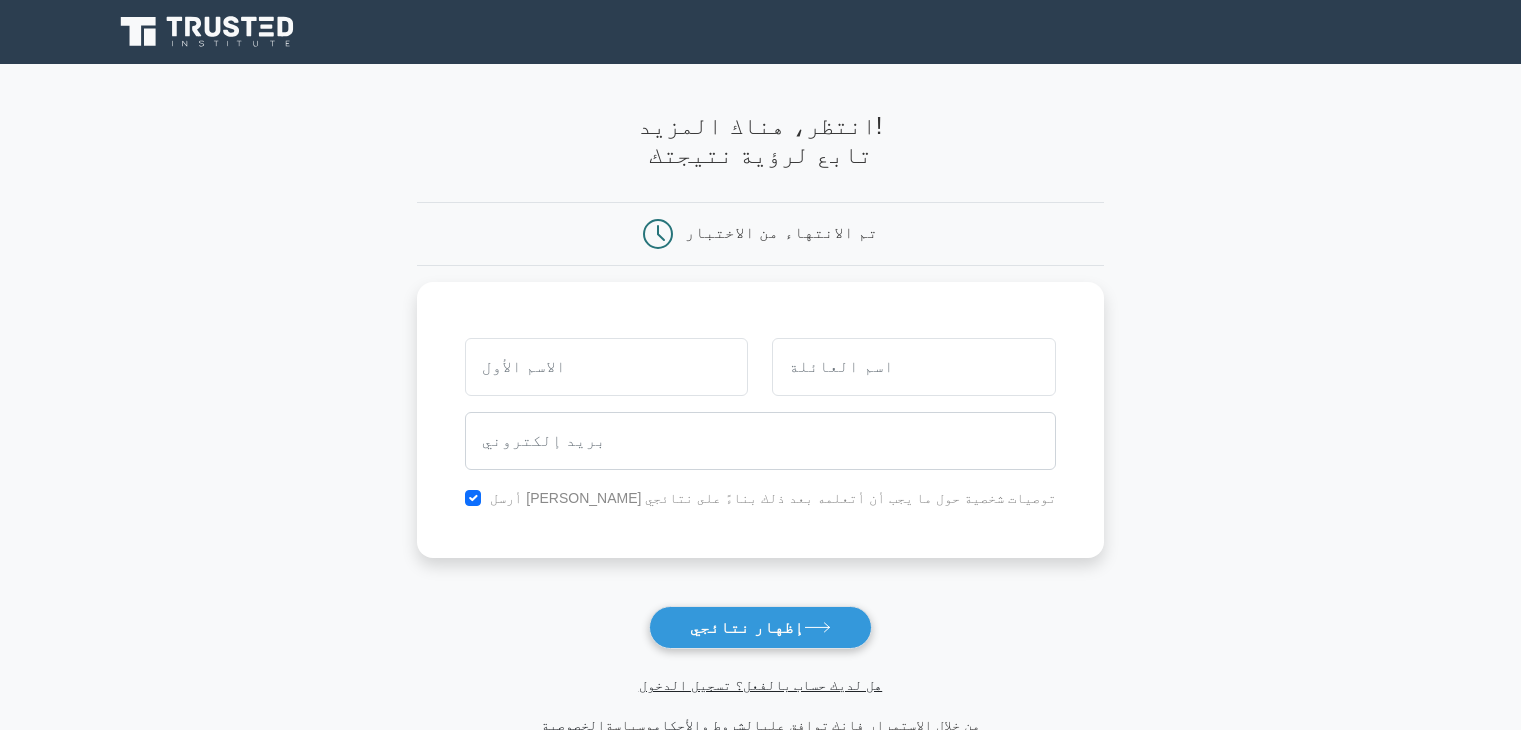 scroll, scrollTop: 0, scrollLeft: 0, axis: both 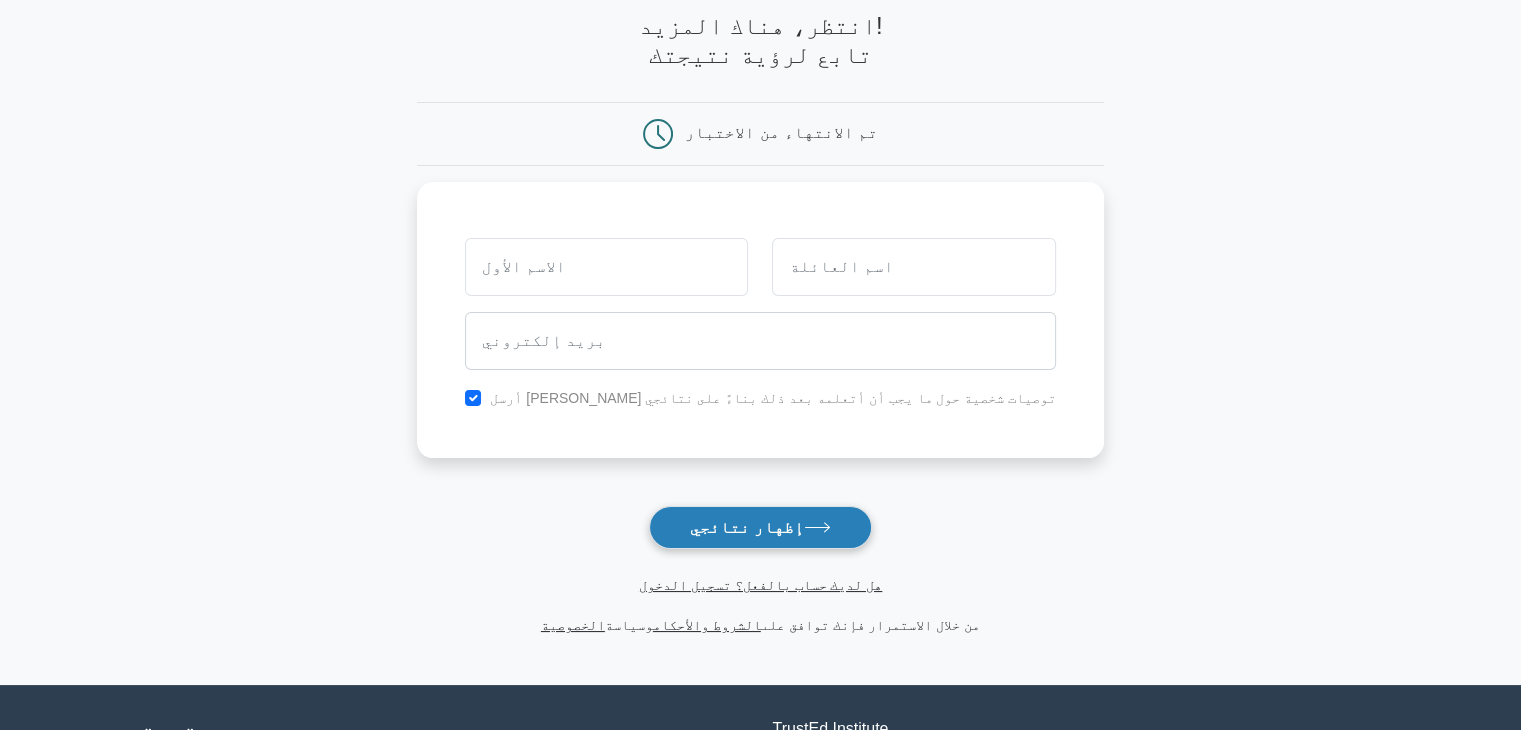 click on "إظهار نتائجي" at bounding box center (747, 527) 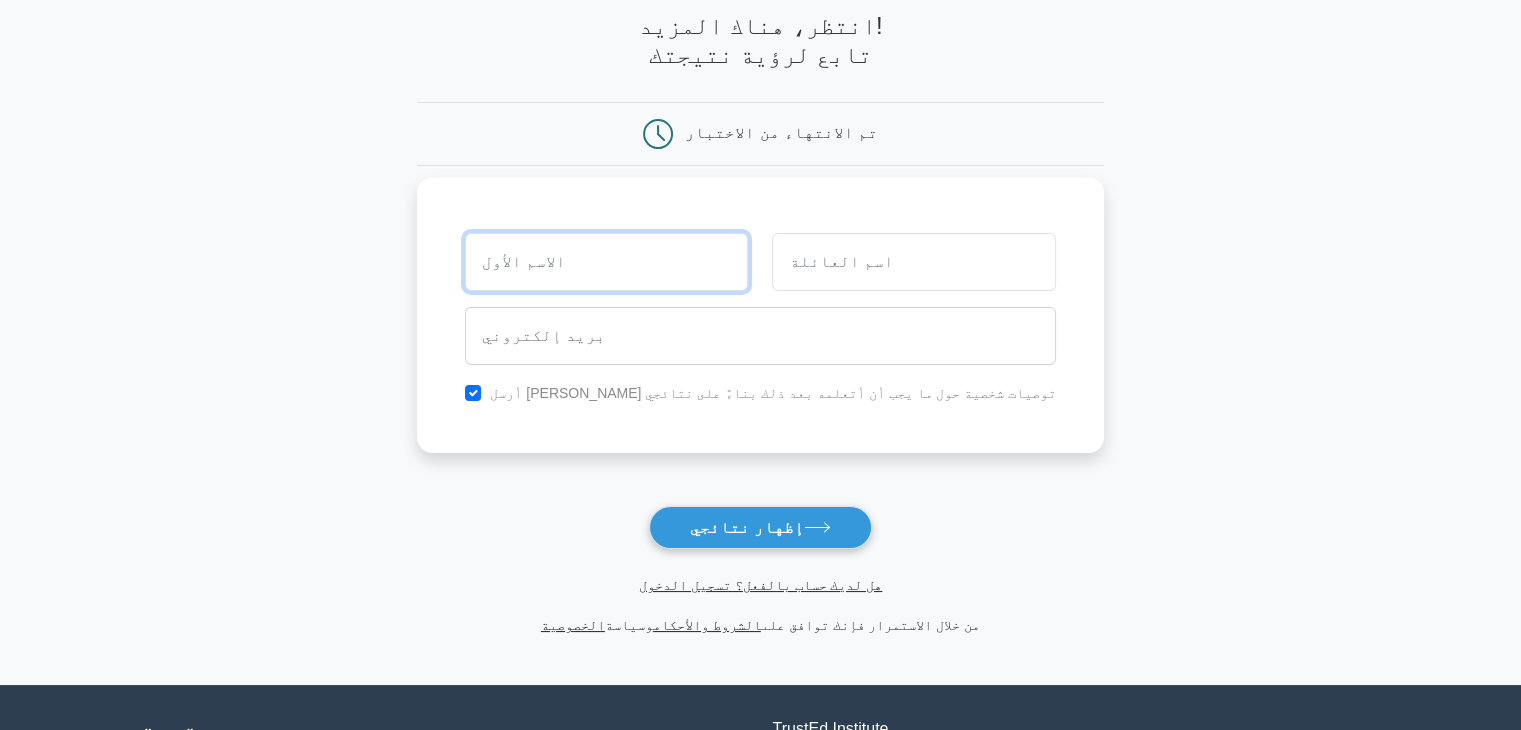 type on "مصعب" 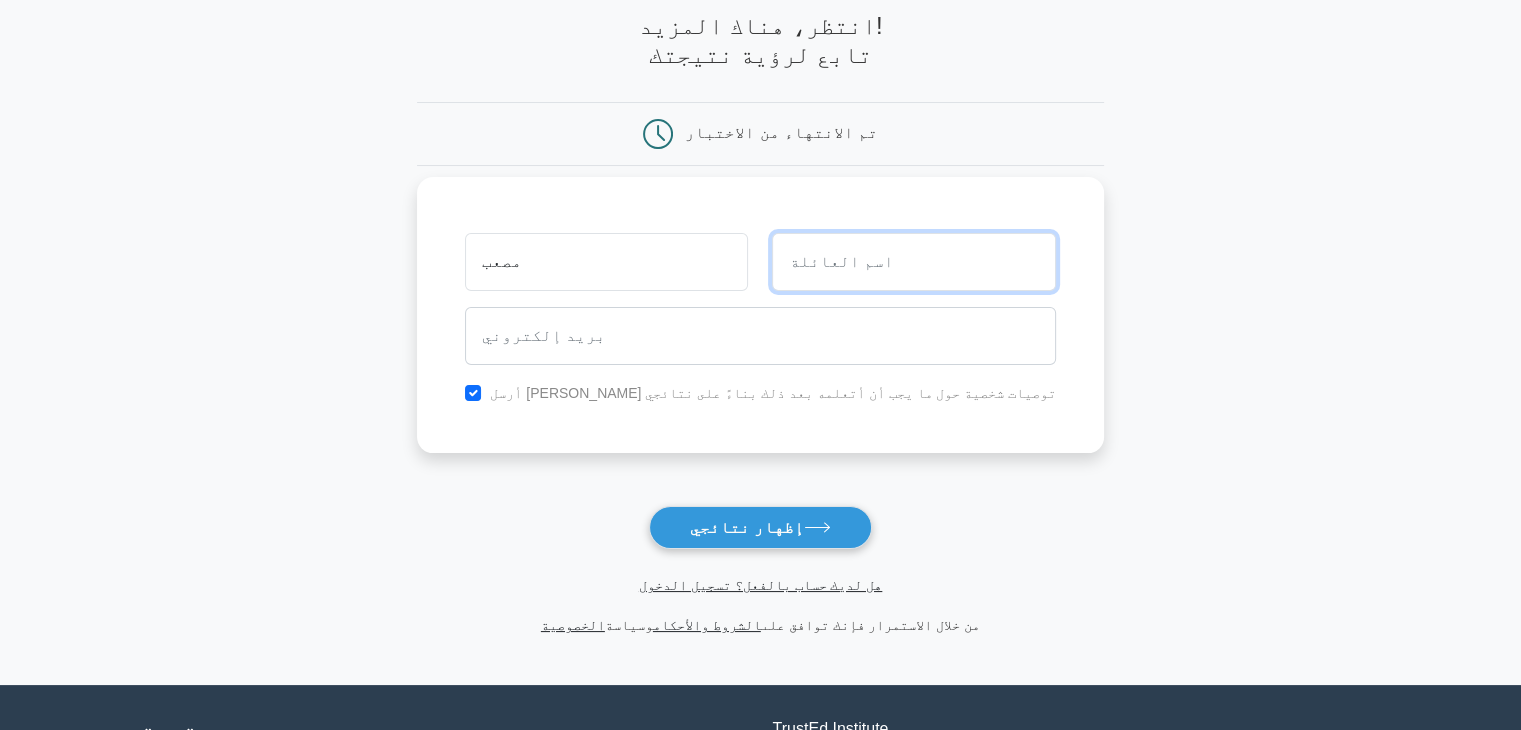 click at bounding box center [914, 262] 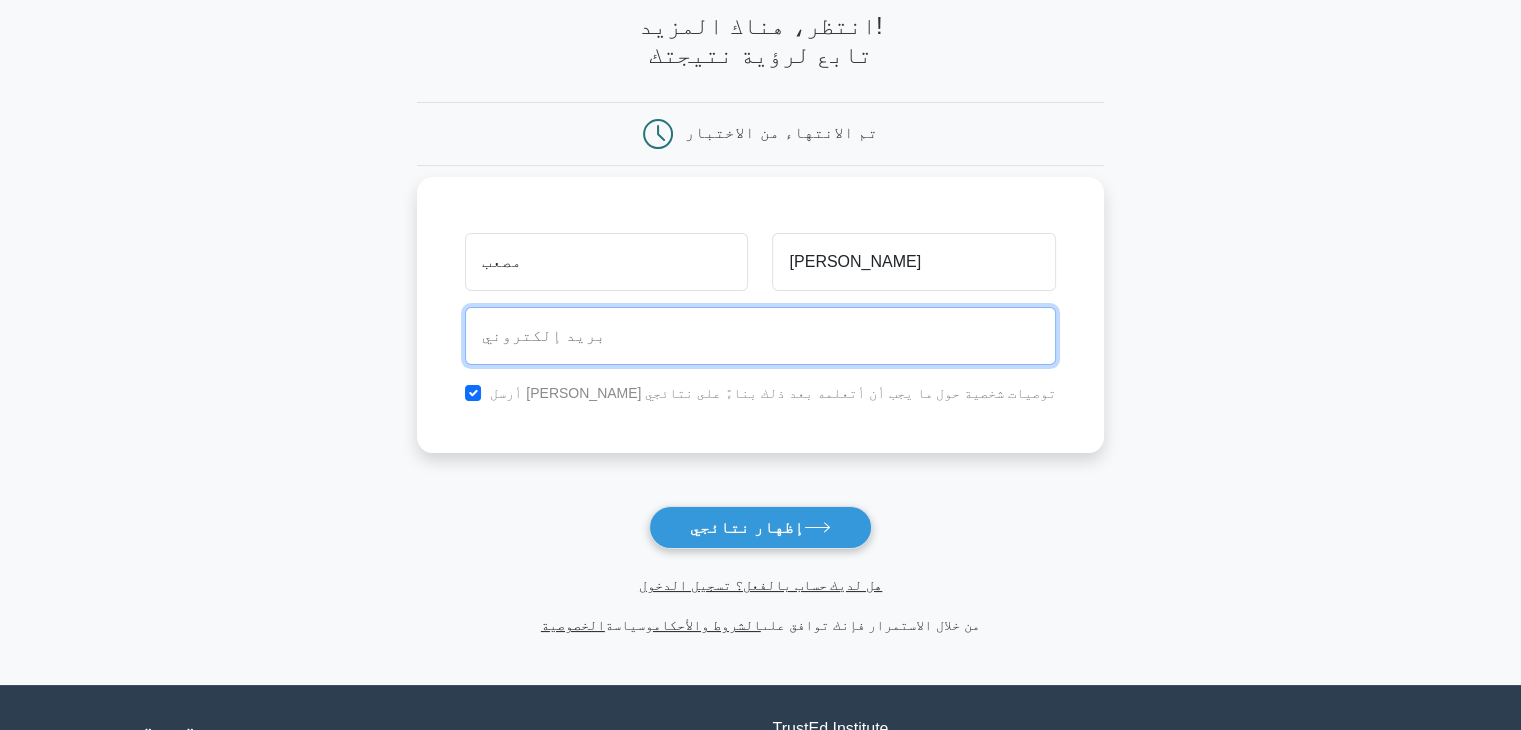 click at bounding box center (760, 336) 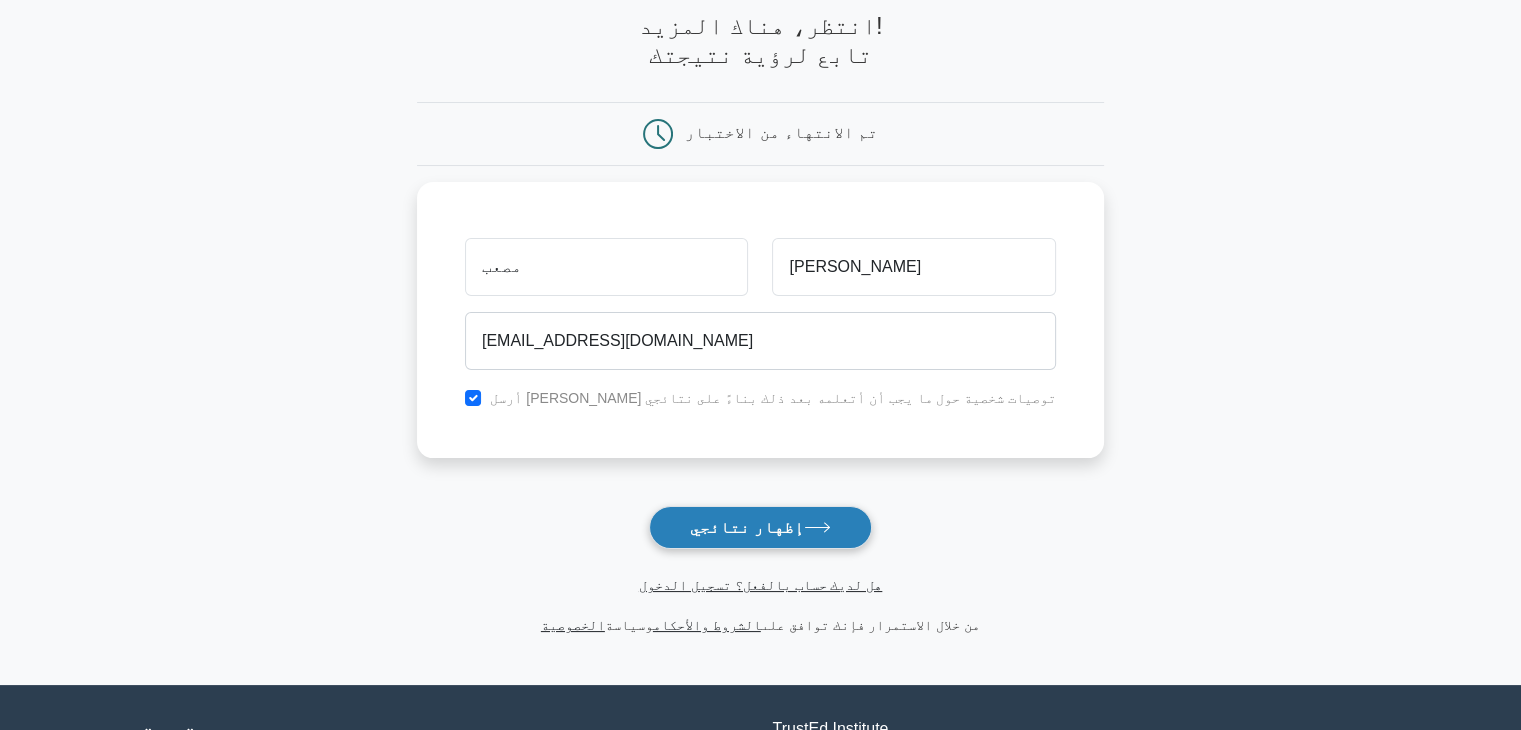 click on "إظهار نتائجي" at bounding box center (747, 527) 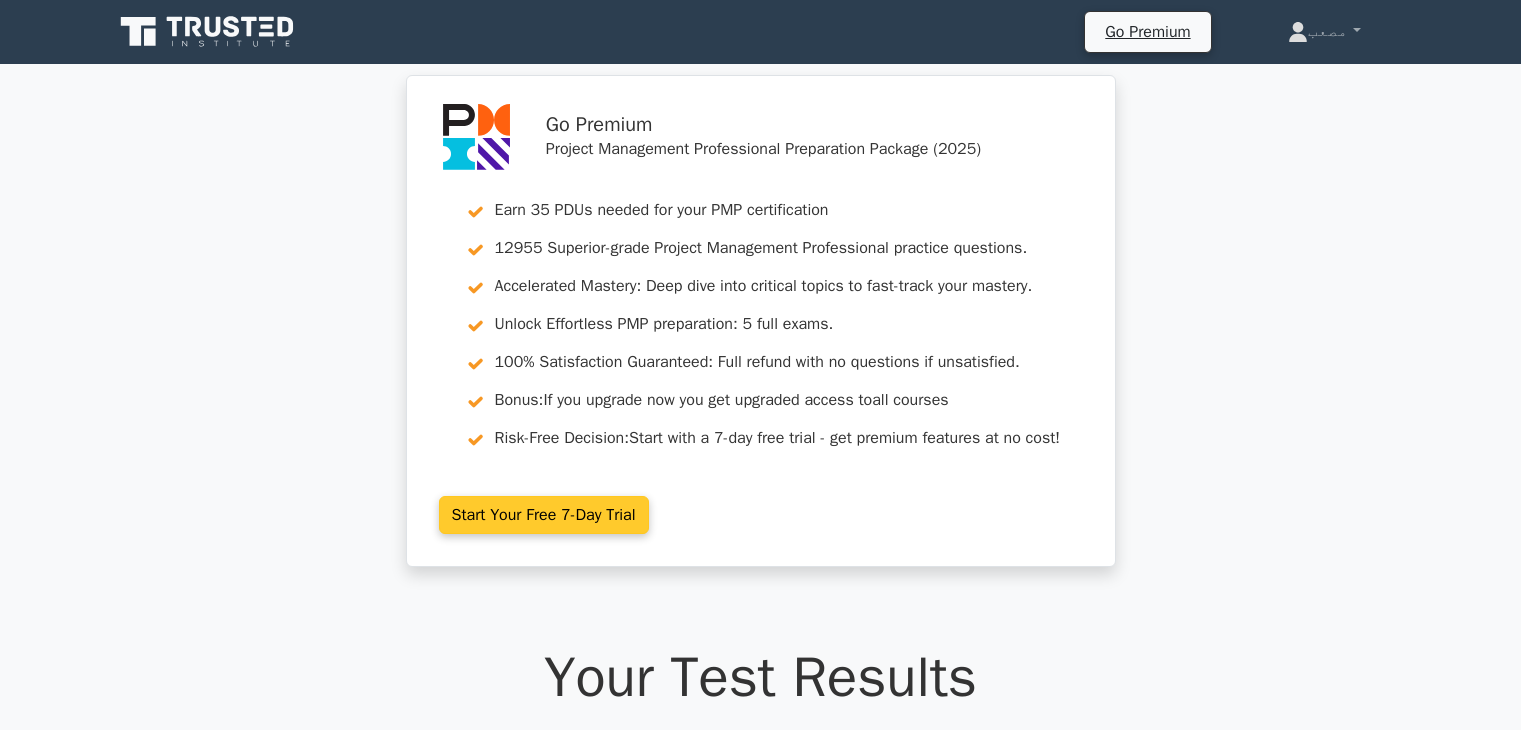 scroll, scrollTop: 0, scrollLeft: 0, axis: both 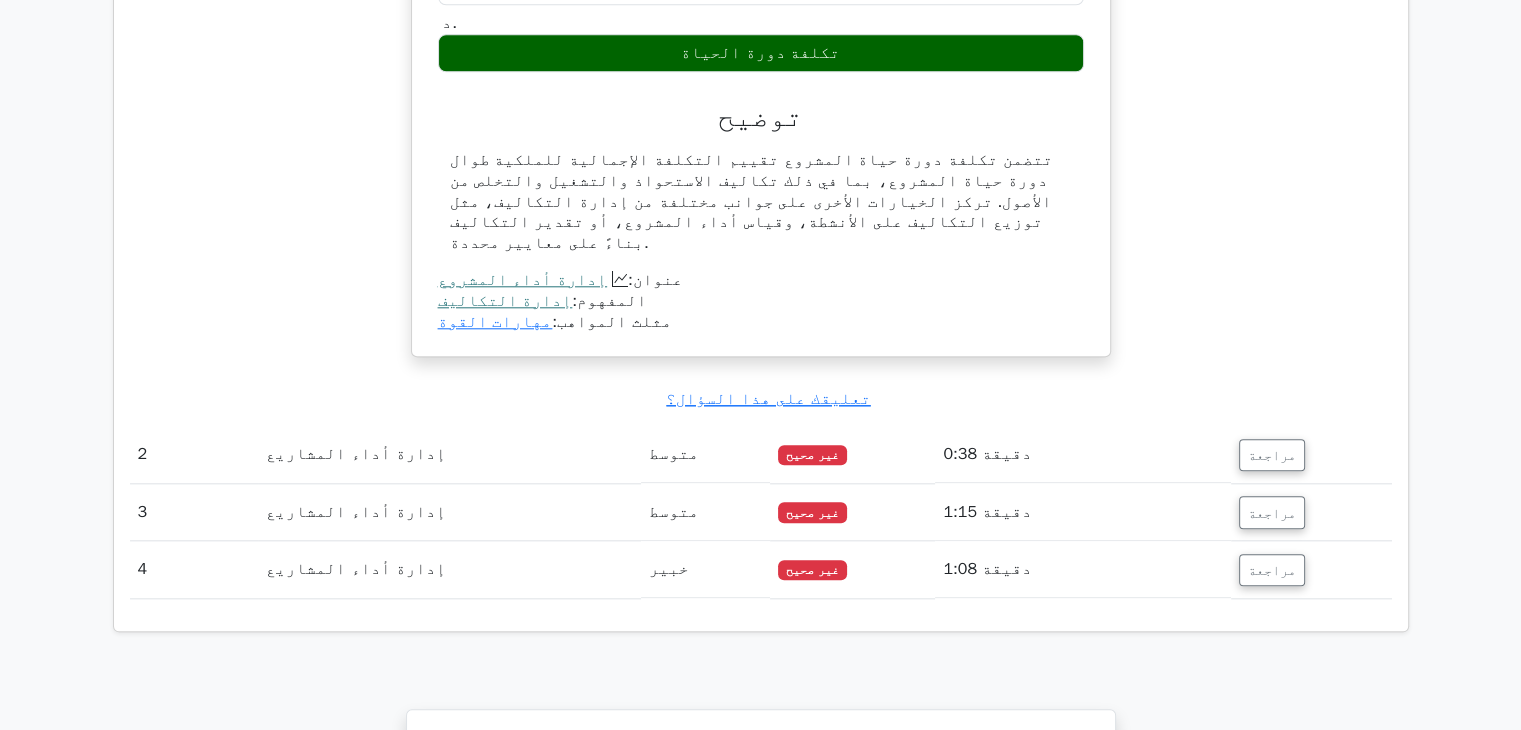 click on "غير صحيح" at bounding box center (812, 455) 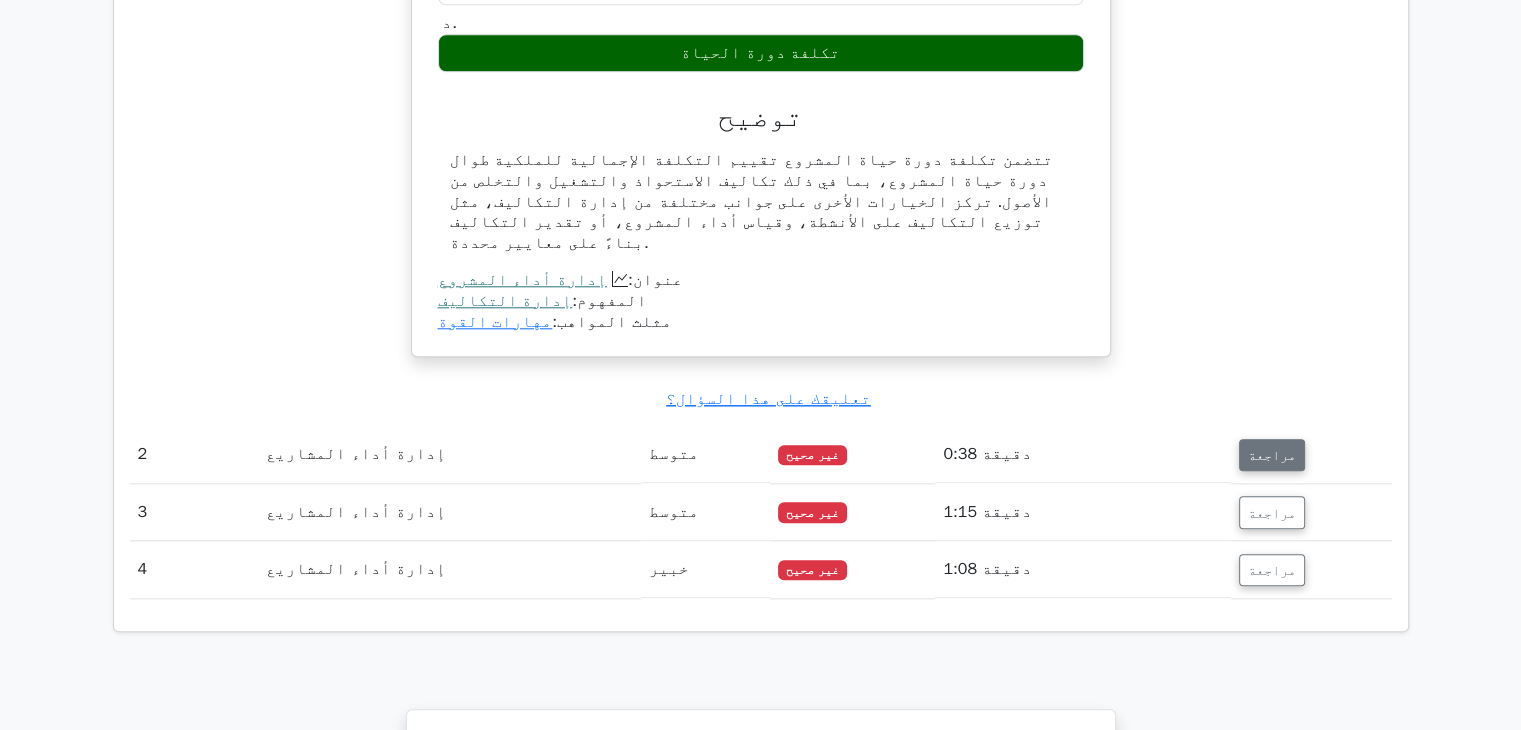click on "مراجعة" at bounding box center (1272, 455) 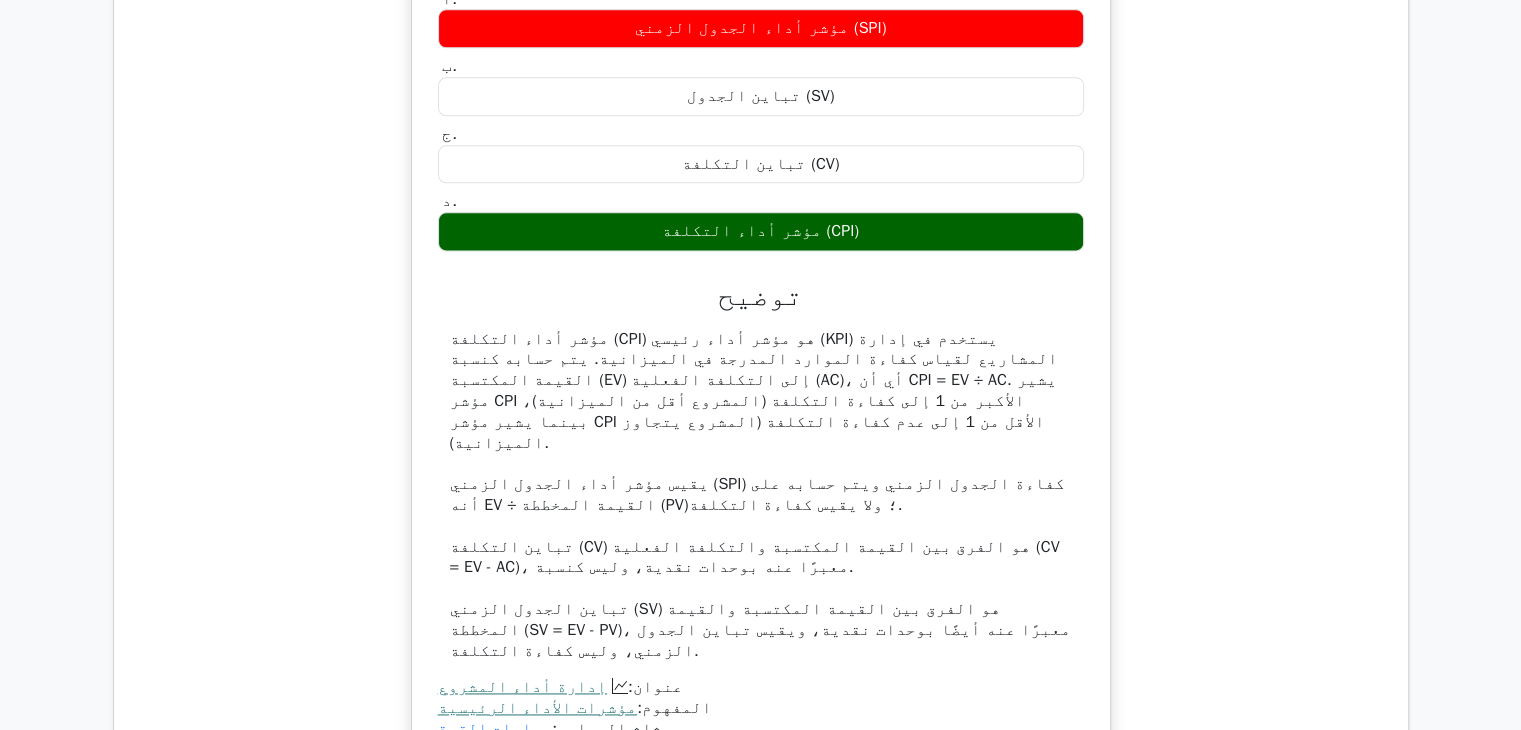 scroll, scrollTop: 2800, scrollLeft: 0, axis: vertical 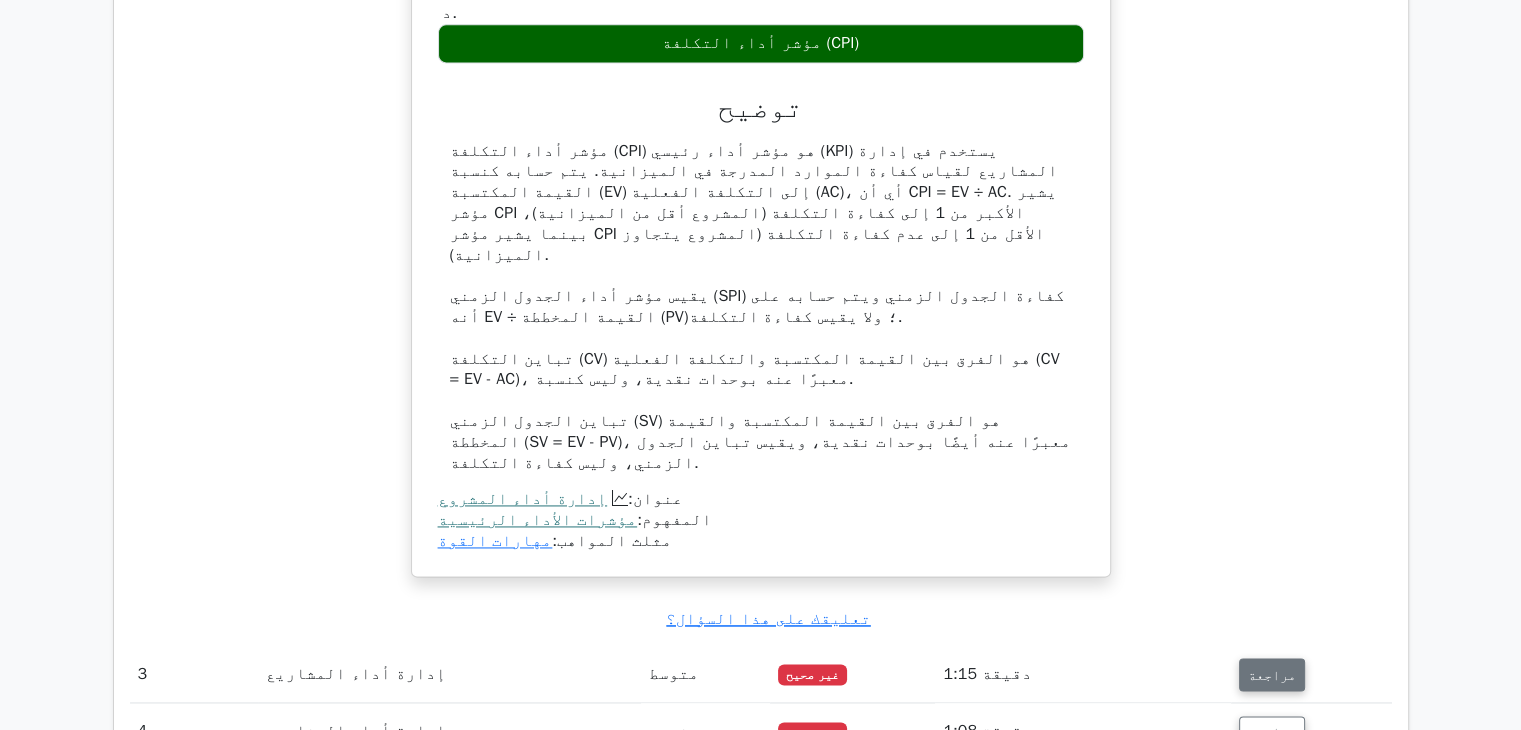 click on "مراجعة" at bounding box center (1272, 675) 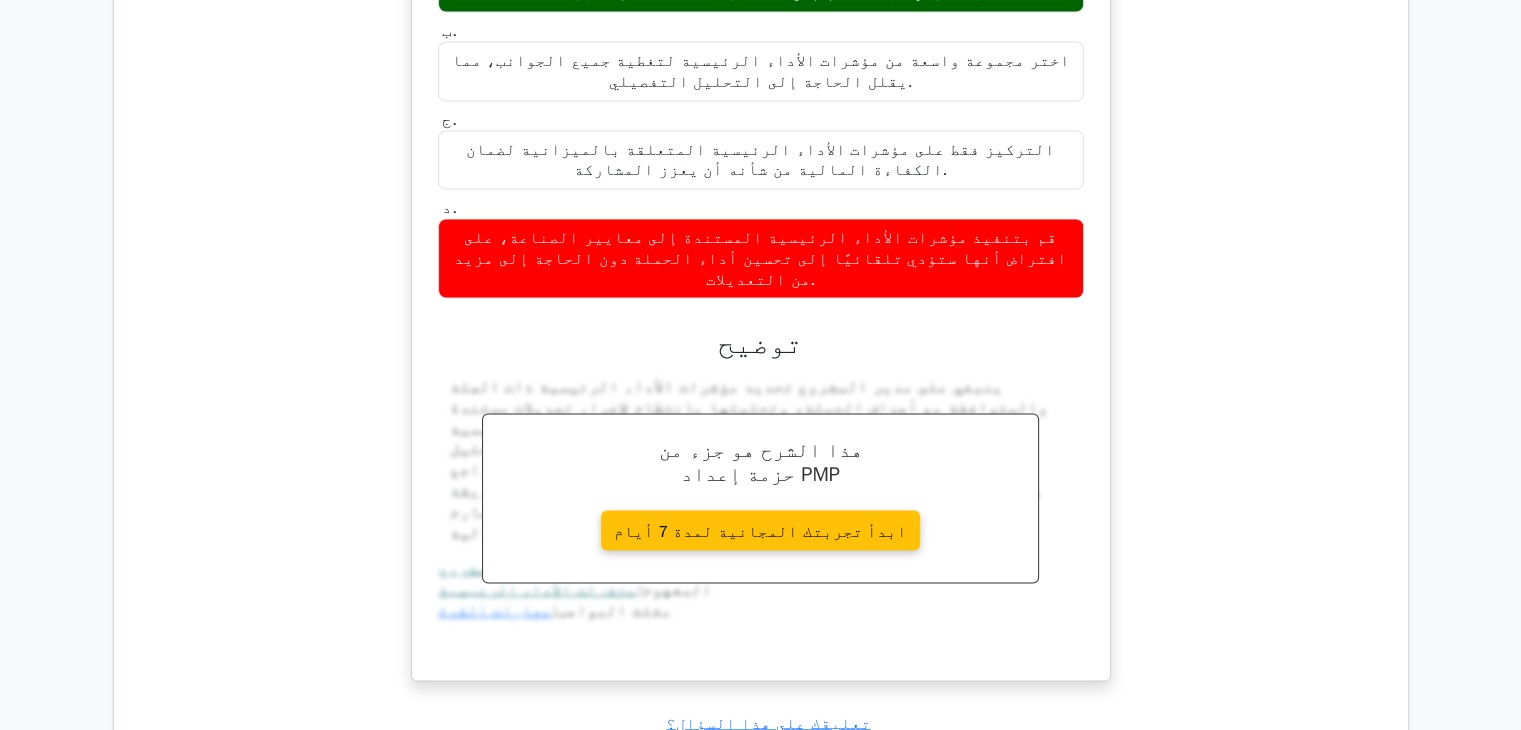 scroll, scrollTop: 3900, scrollLeft: 0, axis: vertical 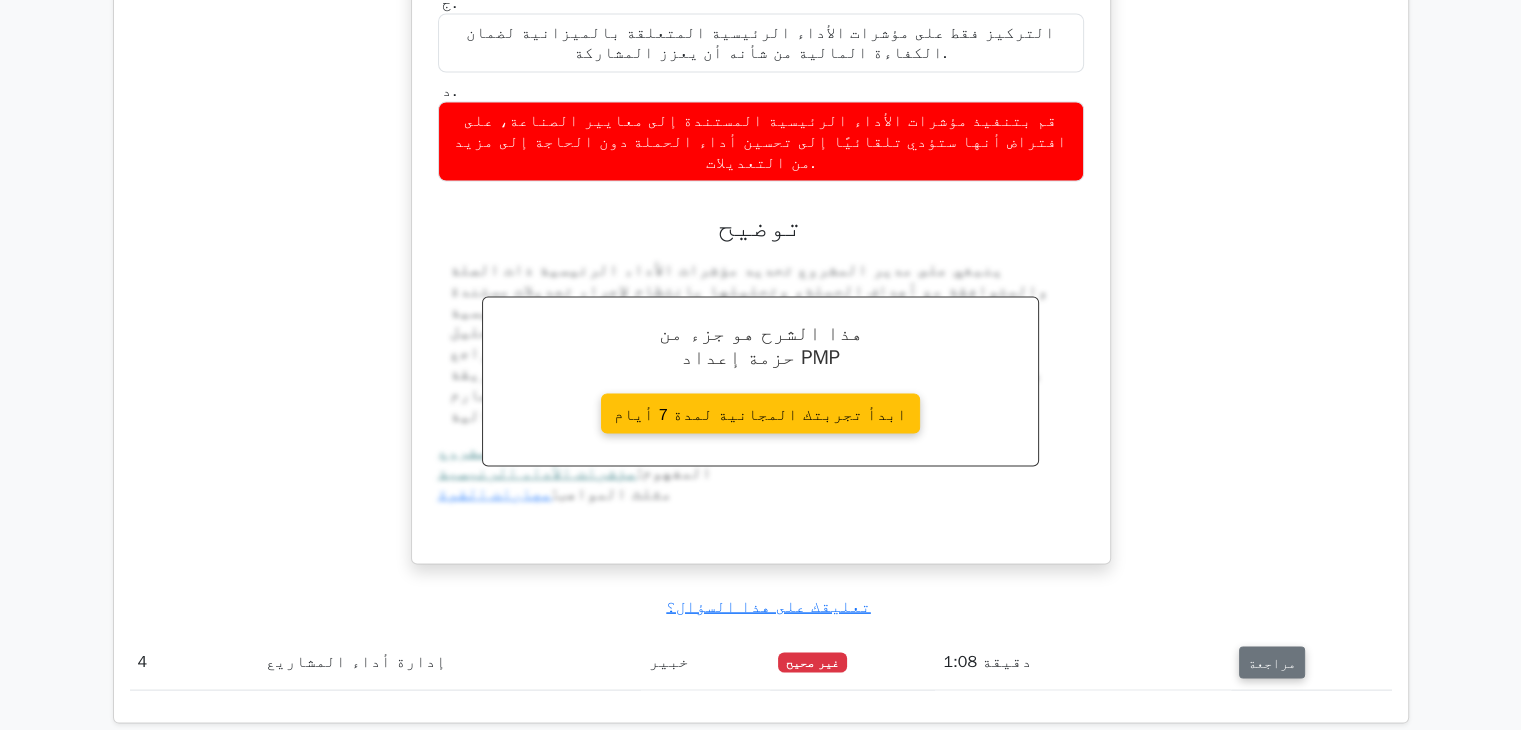 click on "مراجعة" at bounding box center [1272, 663] 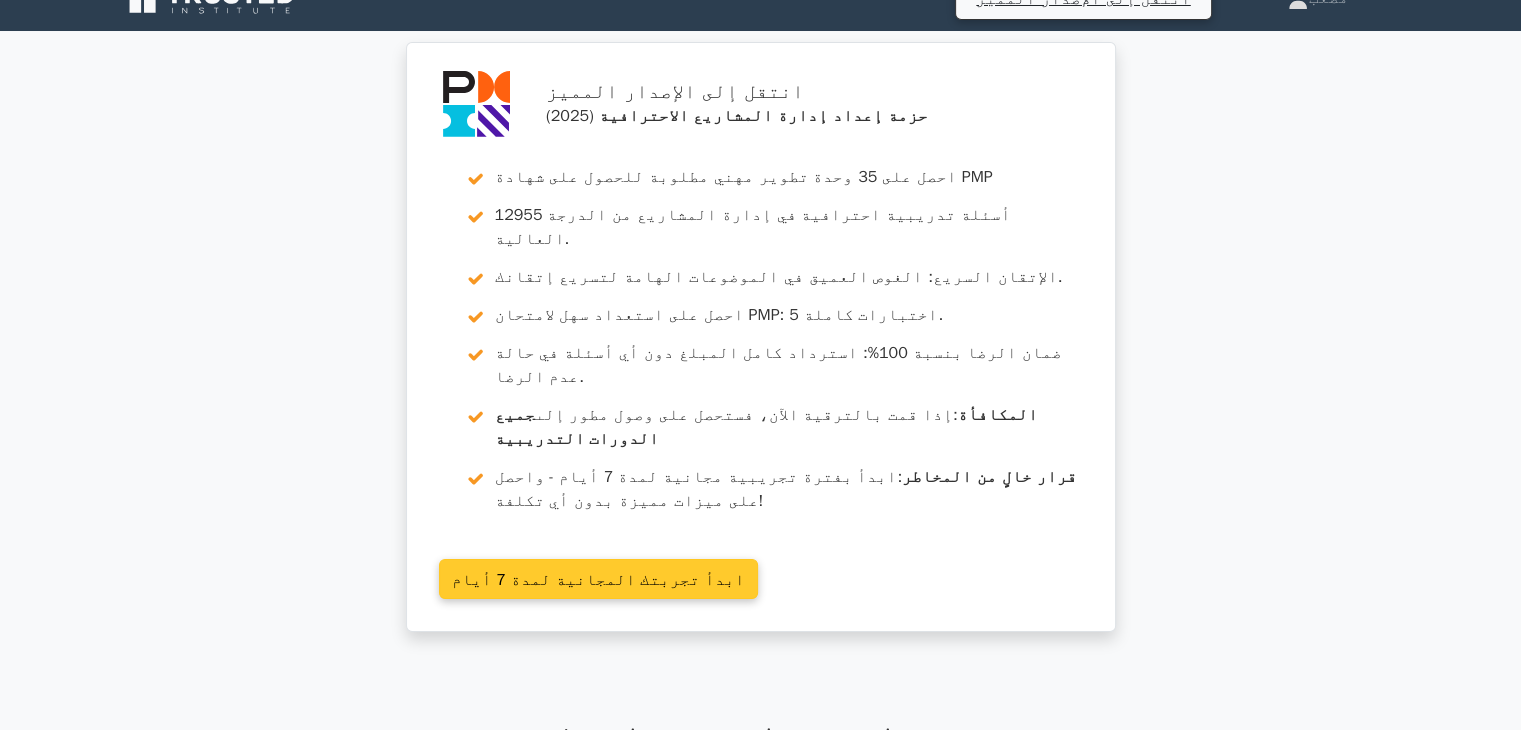 scroll, scrollTop: 0, scrollLeft: 0, axis: both 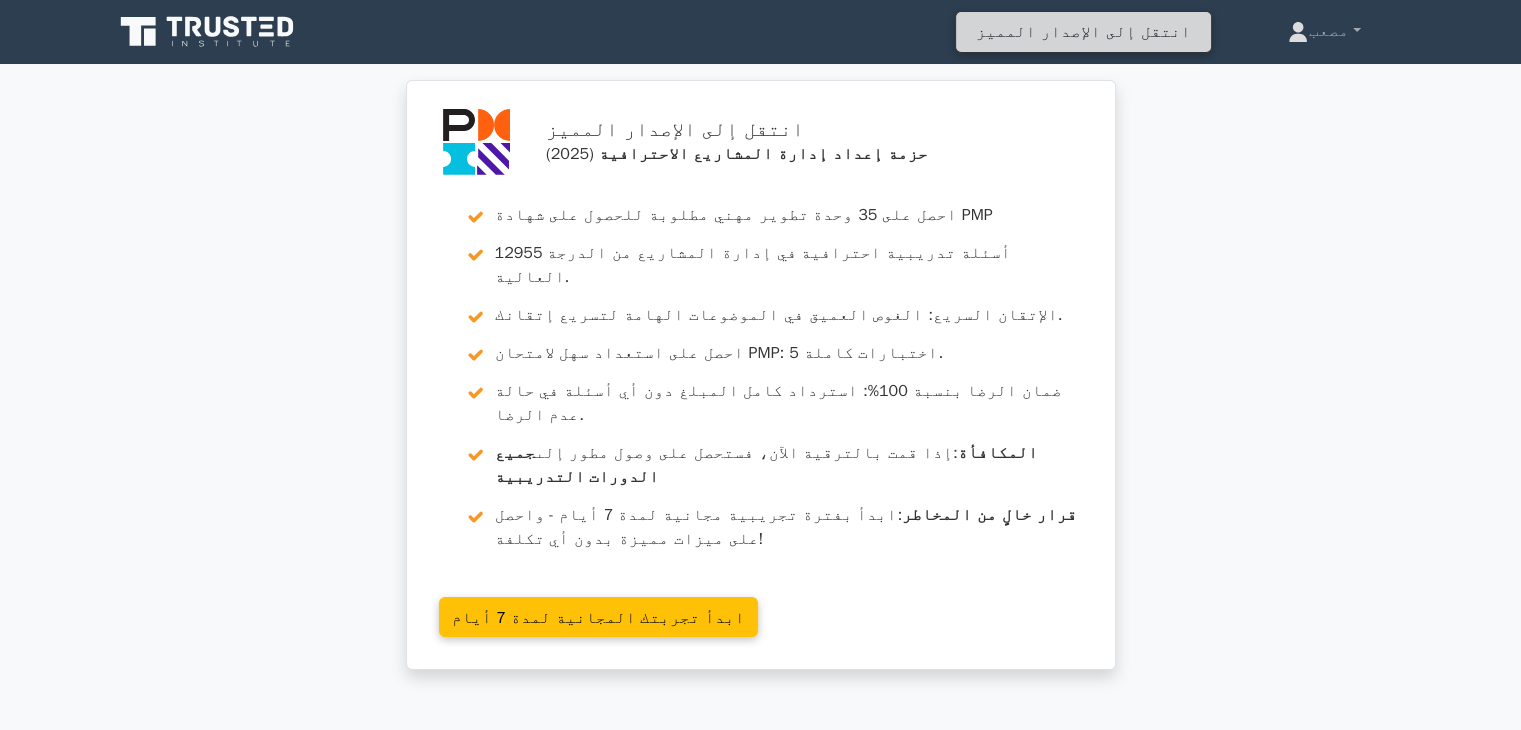 click on "انتقل إلى الإصدار المميز" at bounding box center [1083, 32] 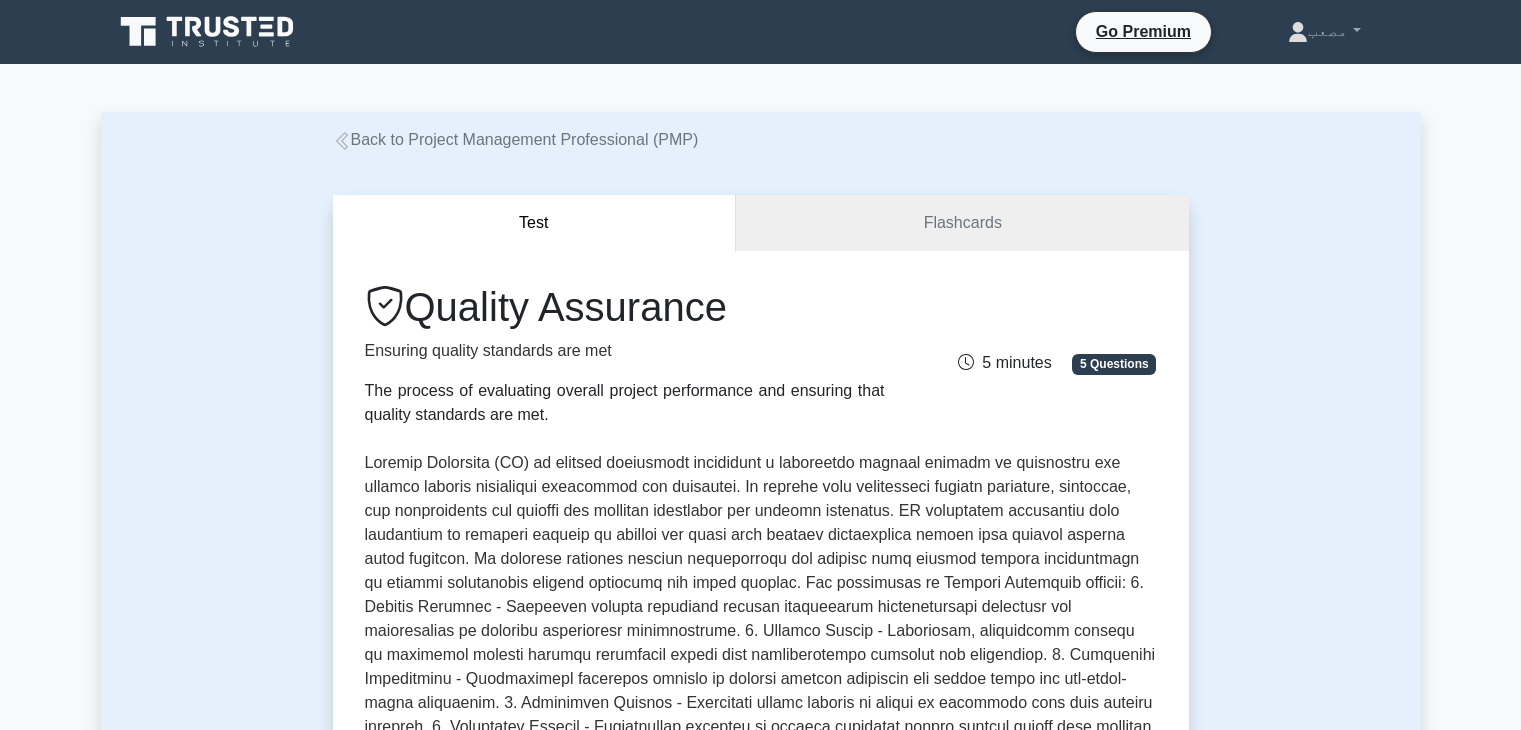 scroll, scrollTop: 0, scrollLeft: 0, axis: both 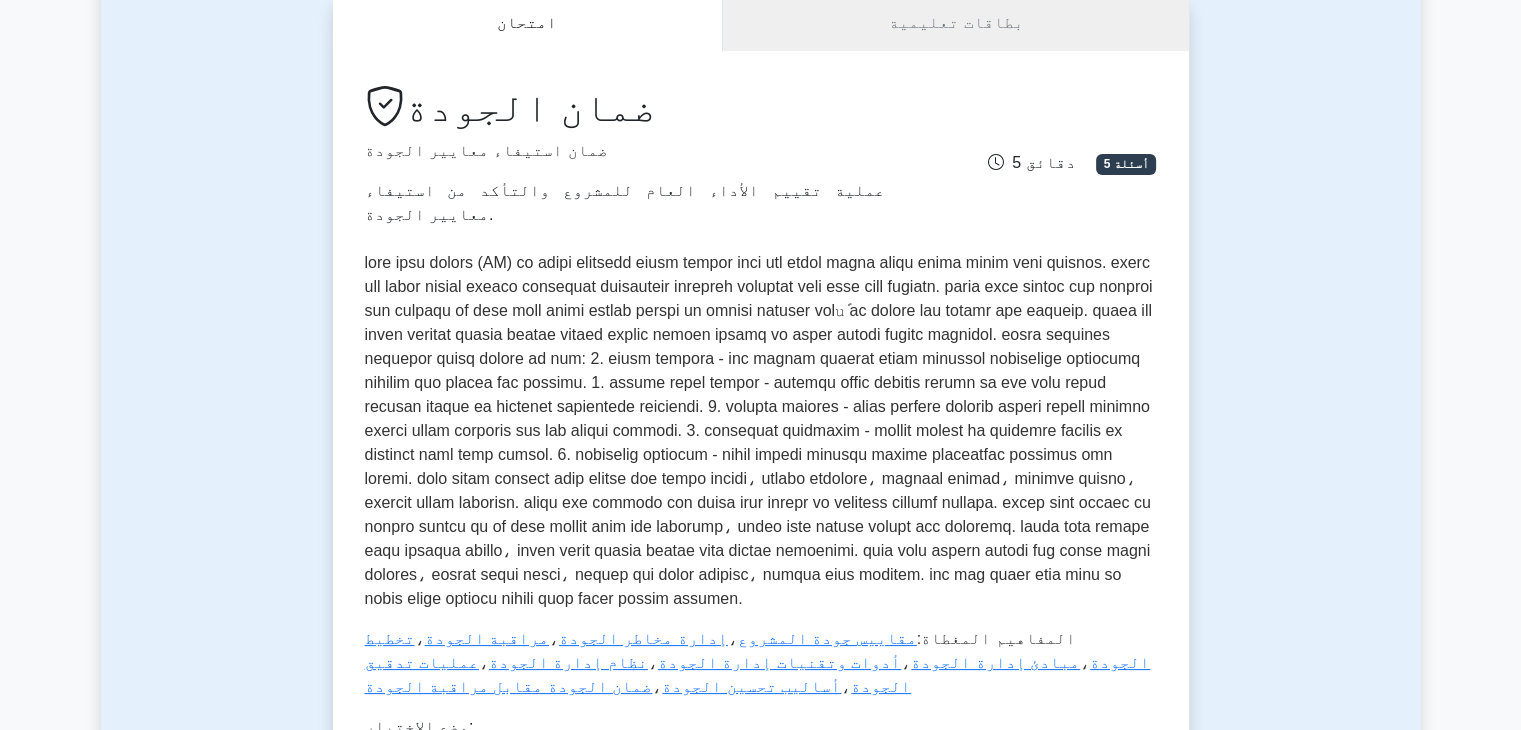 click at bounding box center [759, 430] 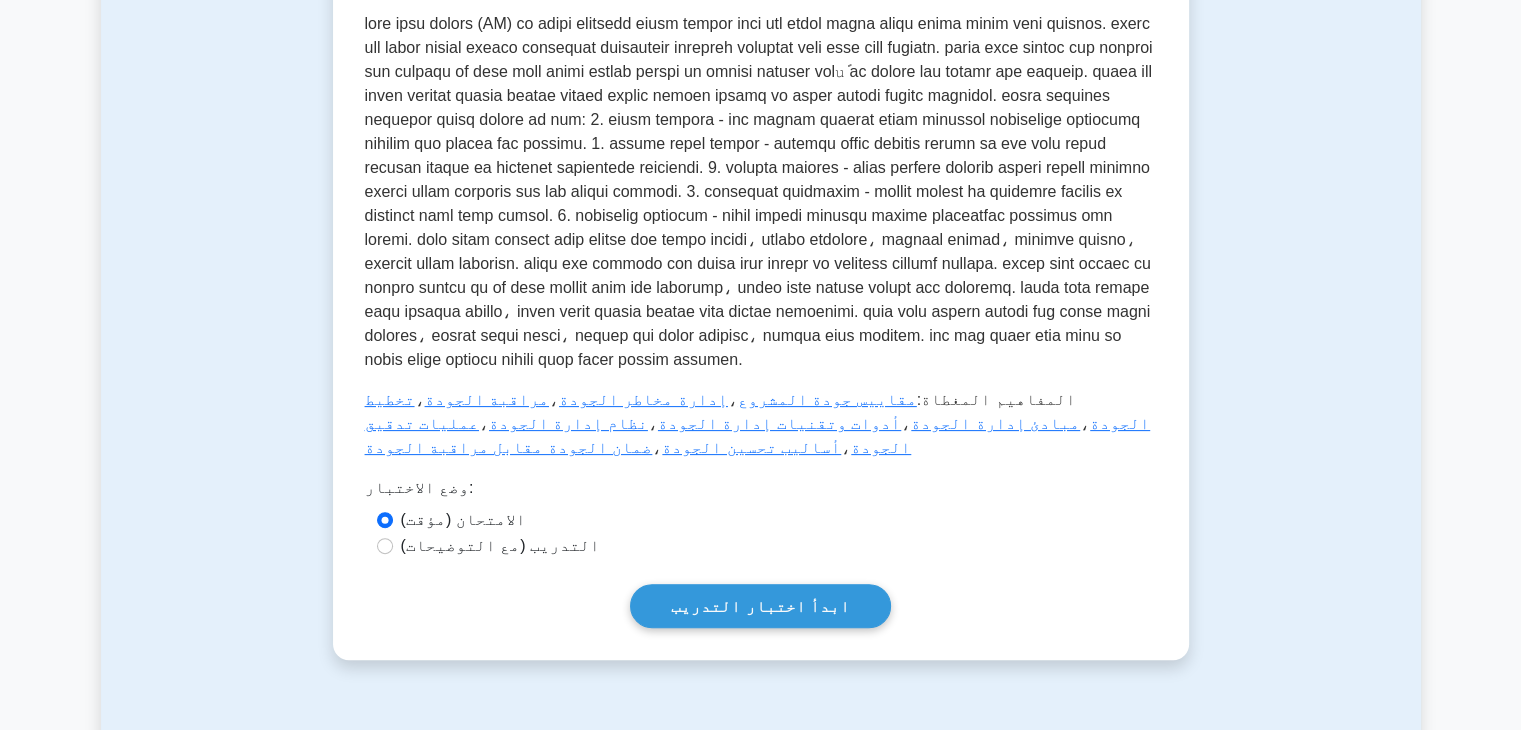 scroll, scrollTop: 500, scrollLeft: 0, axis: vertical 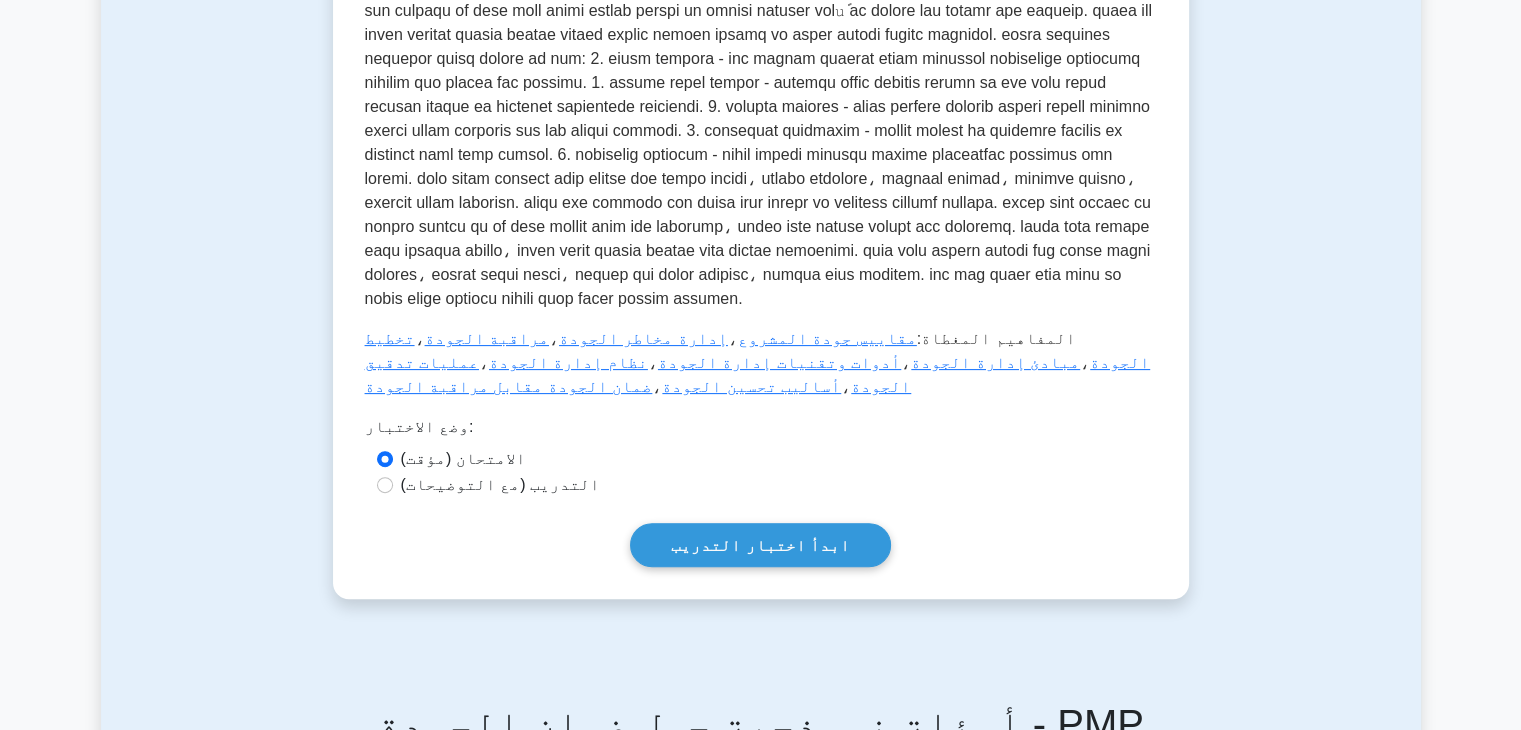 click on "التدريب (مع التوضيحات)" at bounding box center [501, 484] 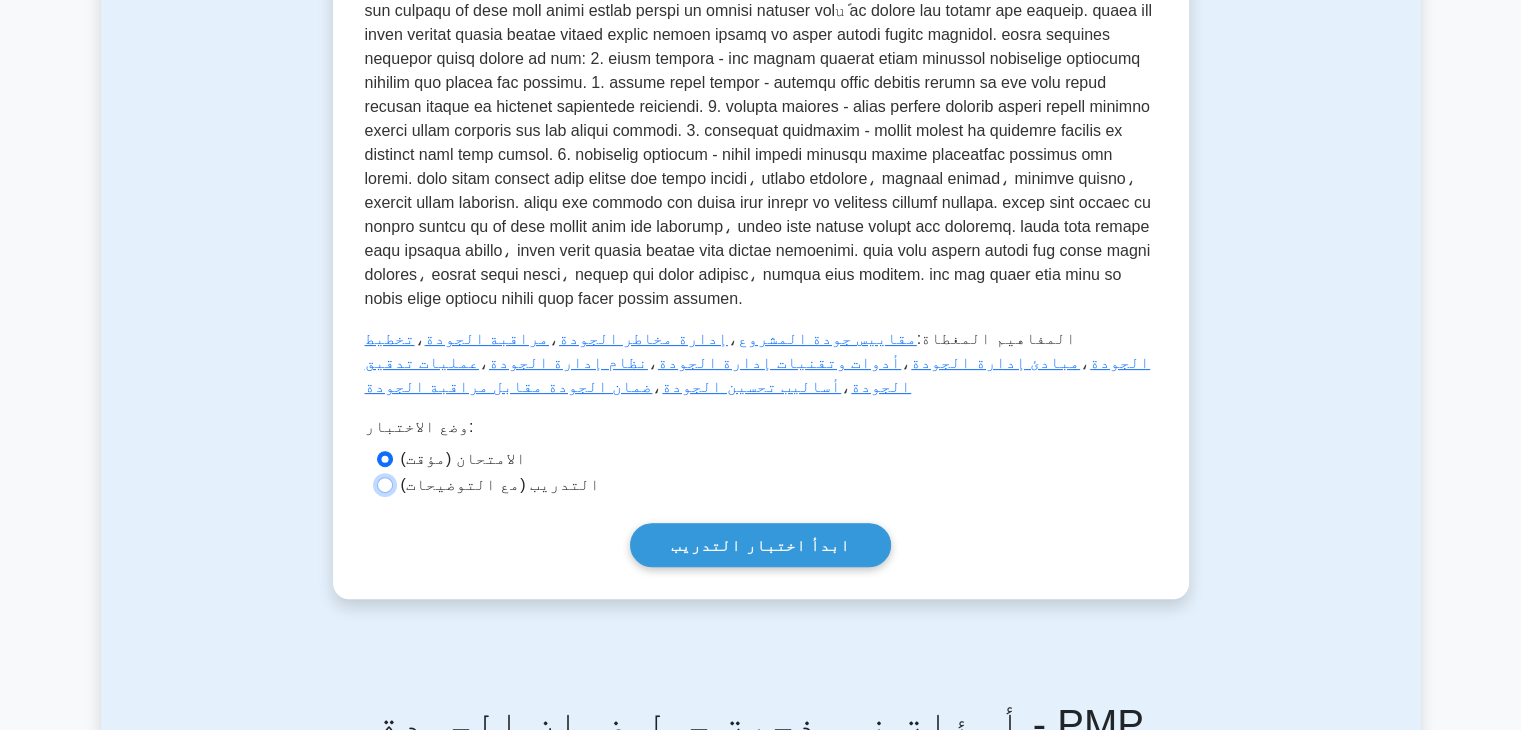 click on "التدريب (مع التوضيحات)" at bounding box center (385, 485) 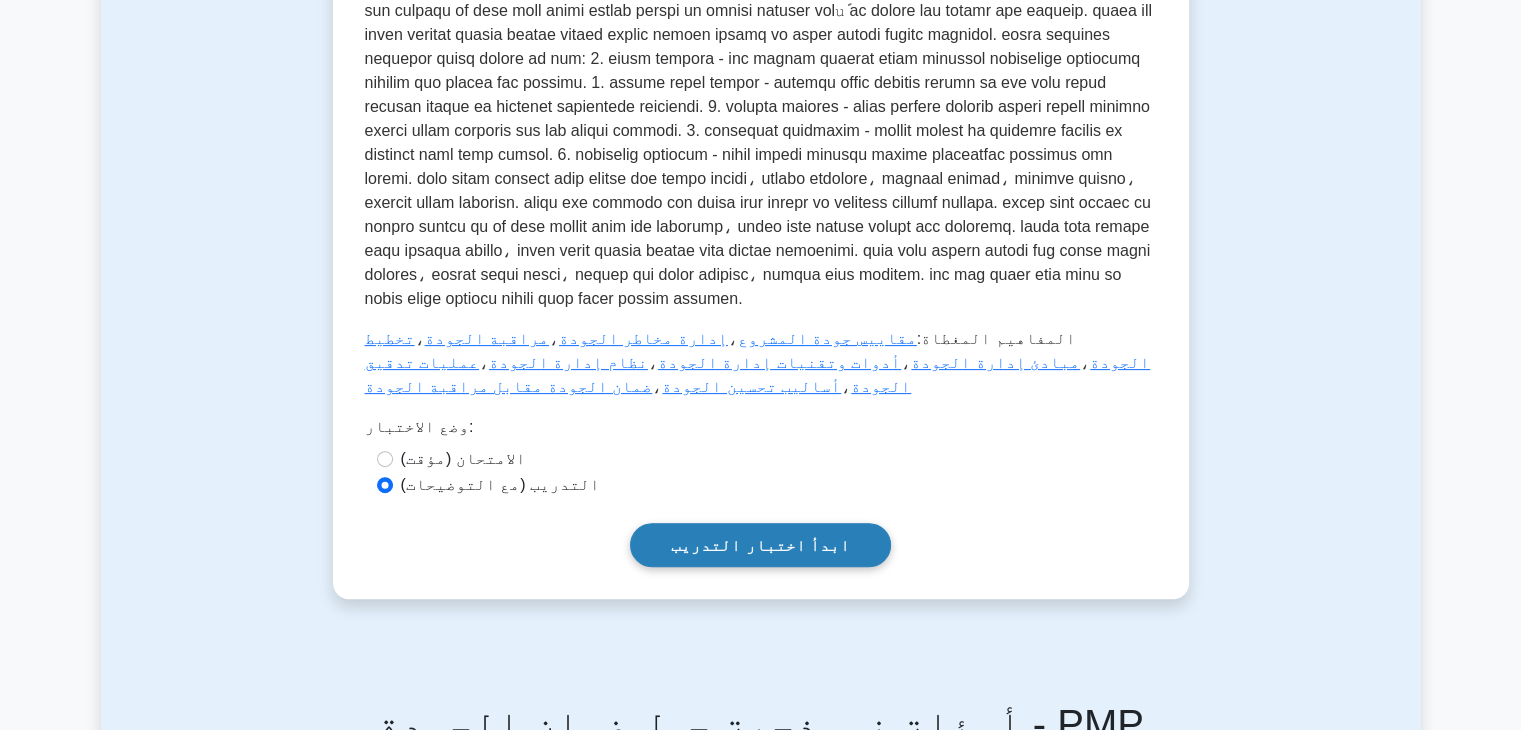 click on "ابدأ اختبار التدريب" at bounding box center [760, 545] 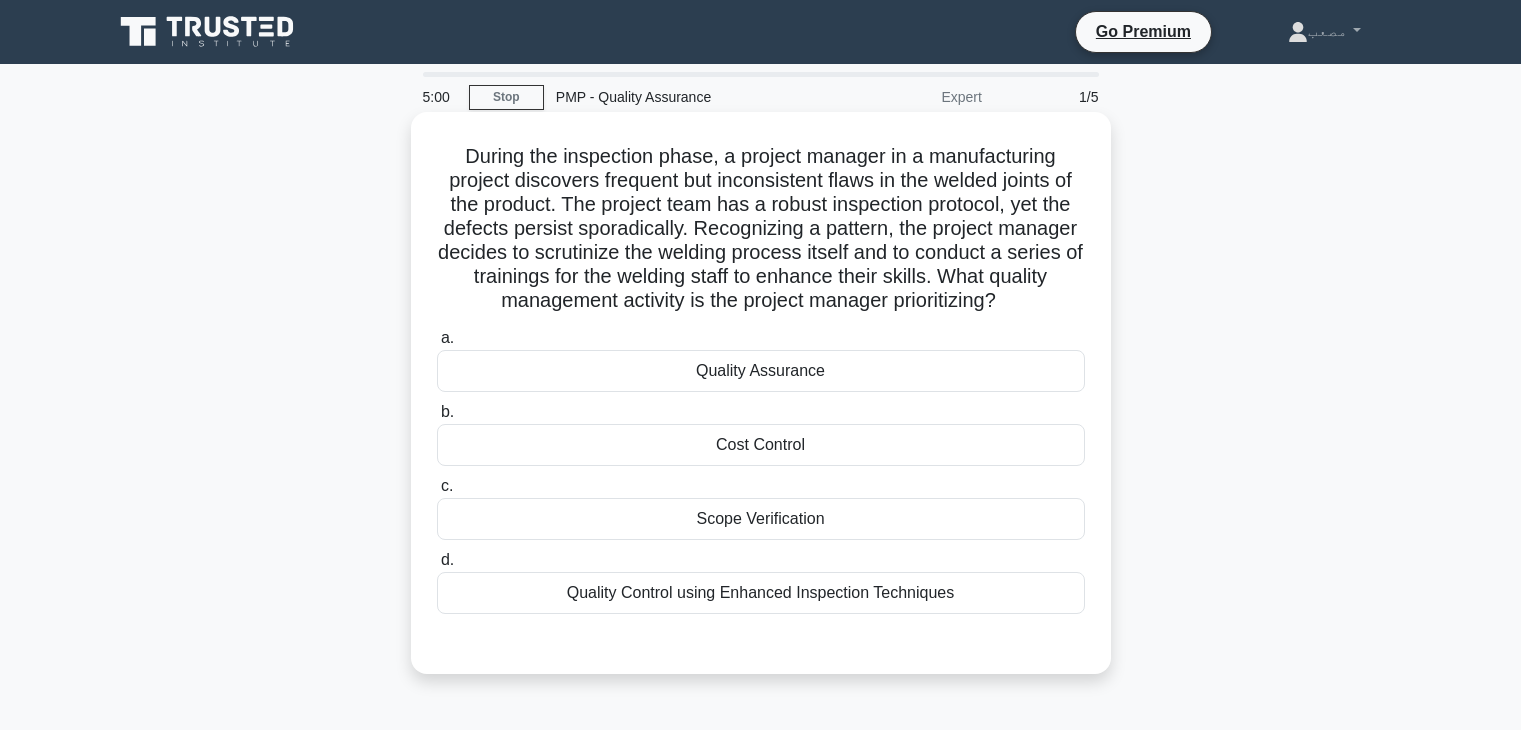 scroll, scrollTop: 0, scrollLeft: 0, axis: both 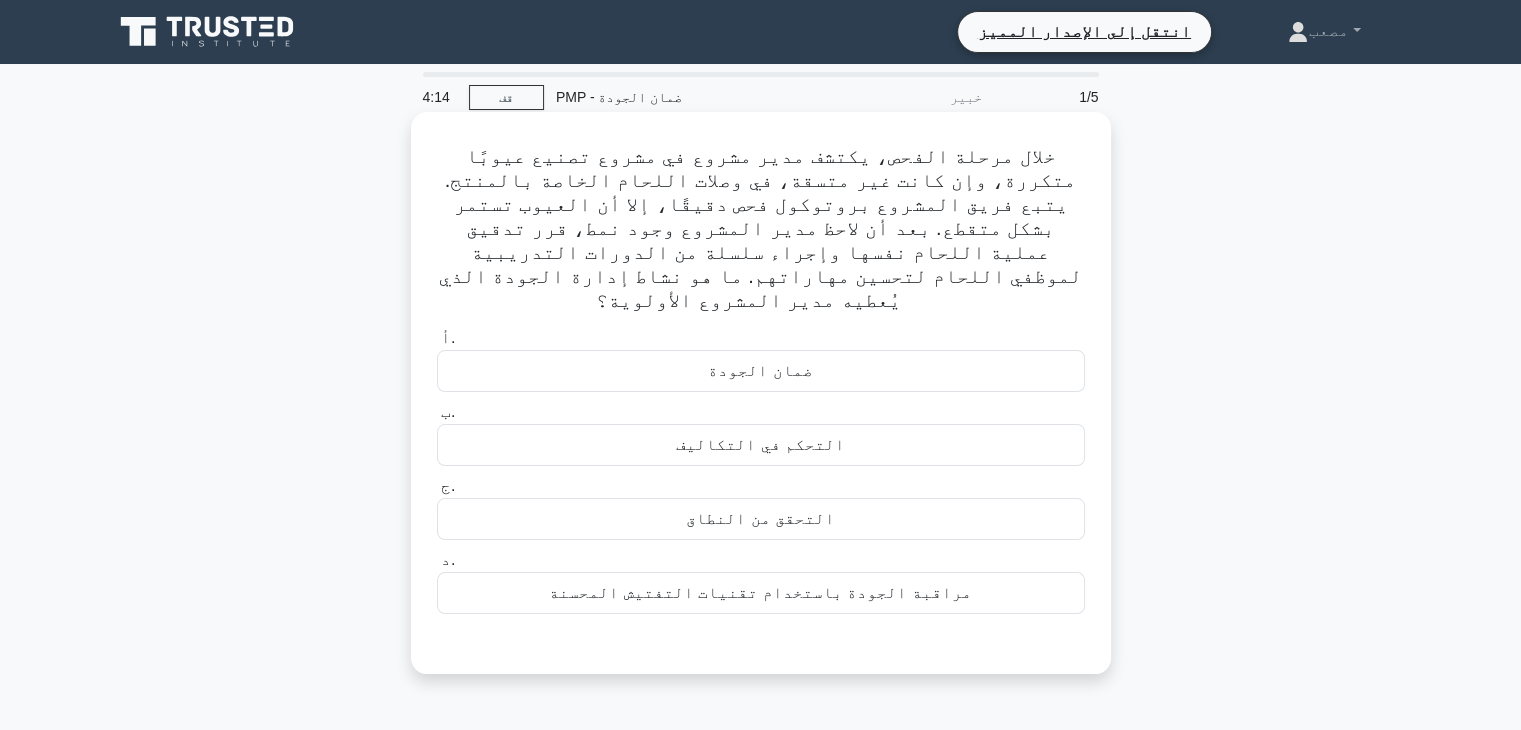 click on "مراقبة الجودة باستخدام تقنيات التفتيش المحسنة" at bounding box center [760, 592] 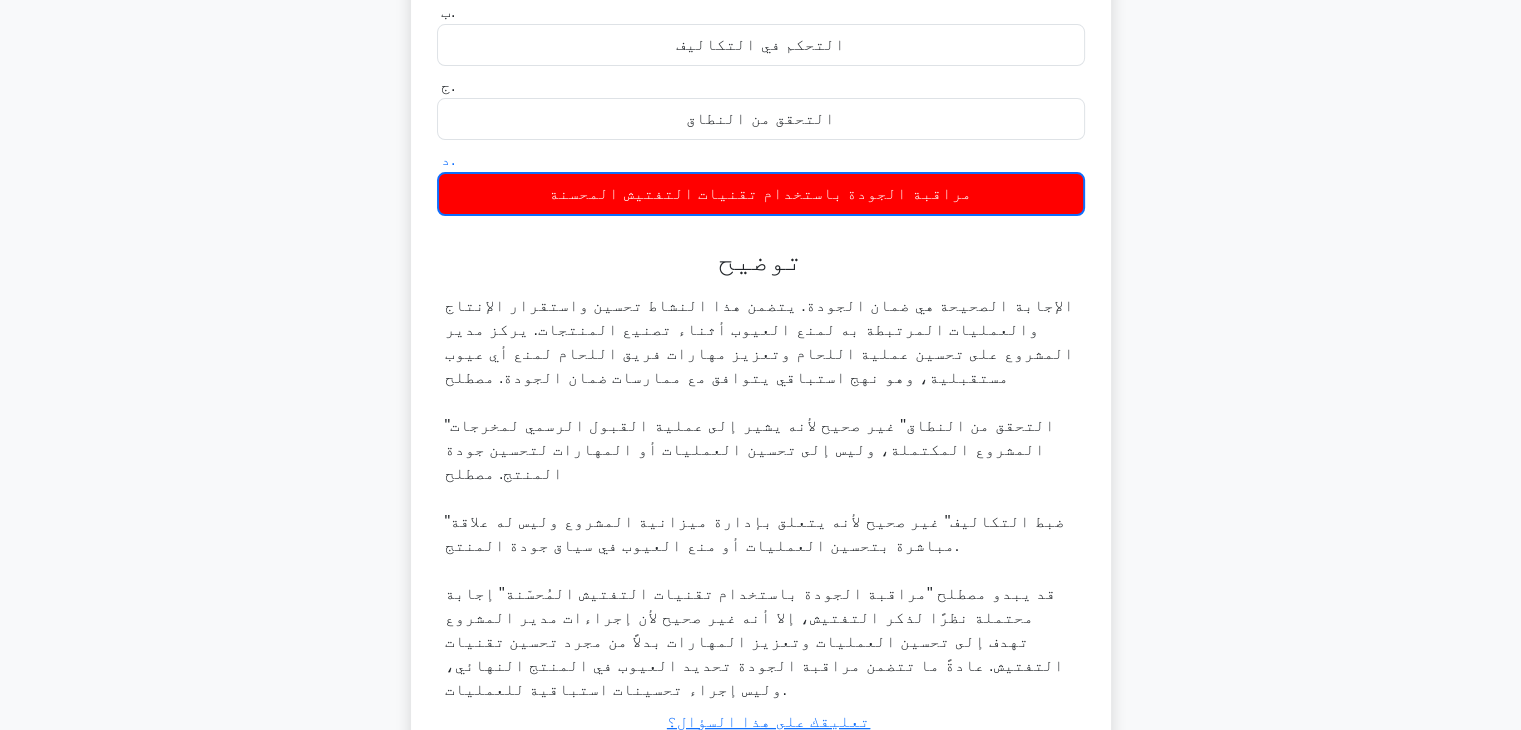 scroll, scrollTop: 484, scrollLeft: 0, axis: vertical 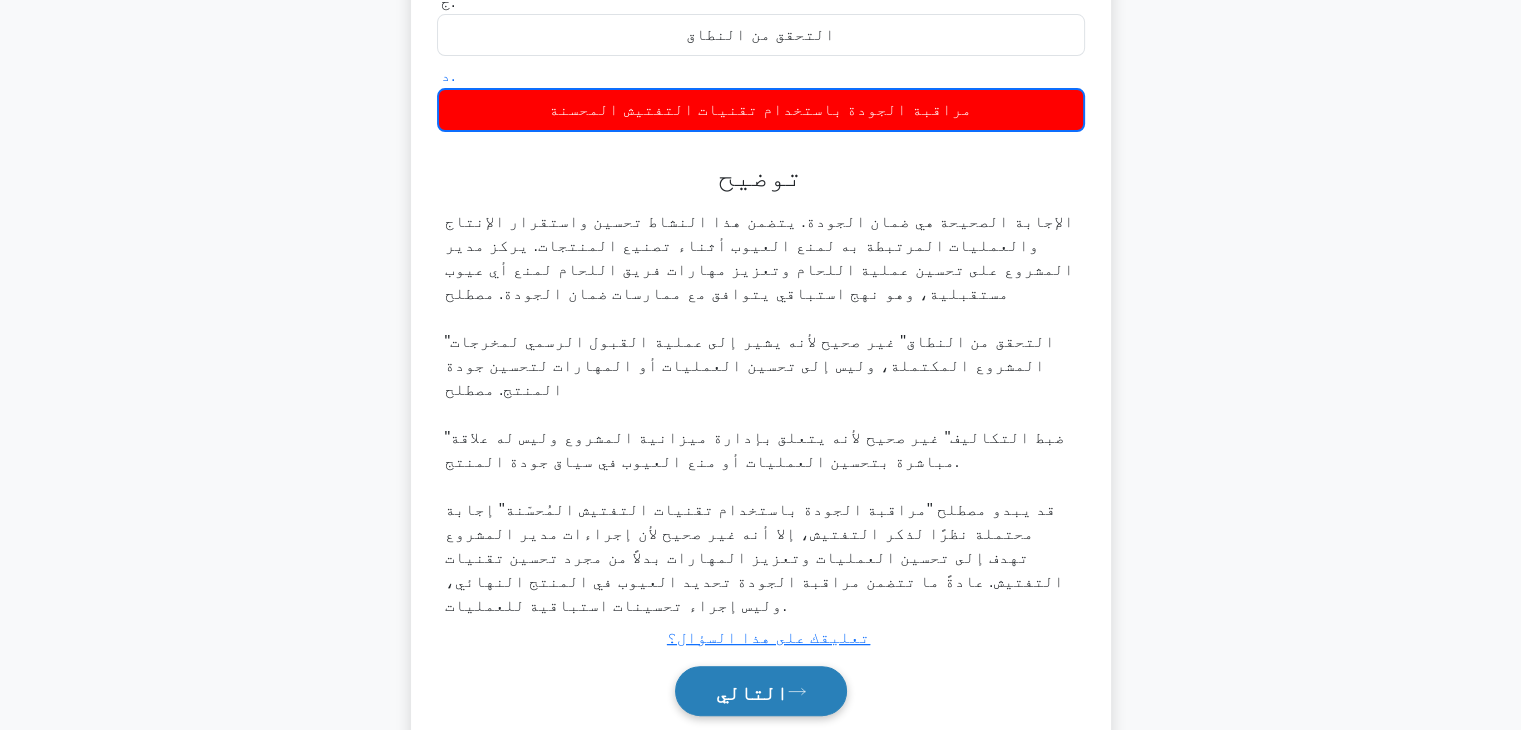 click on "التالي" at bounding box center (752, 692) 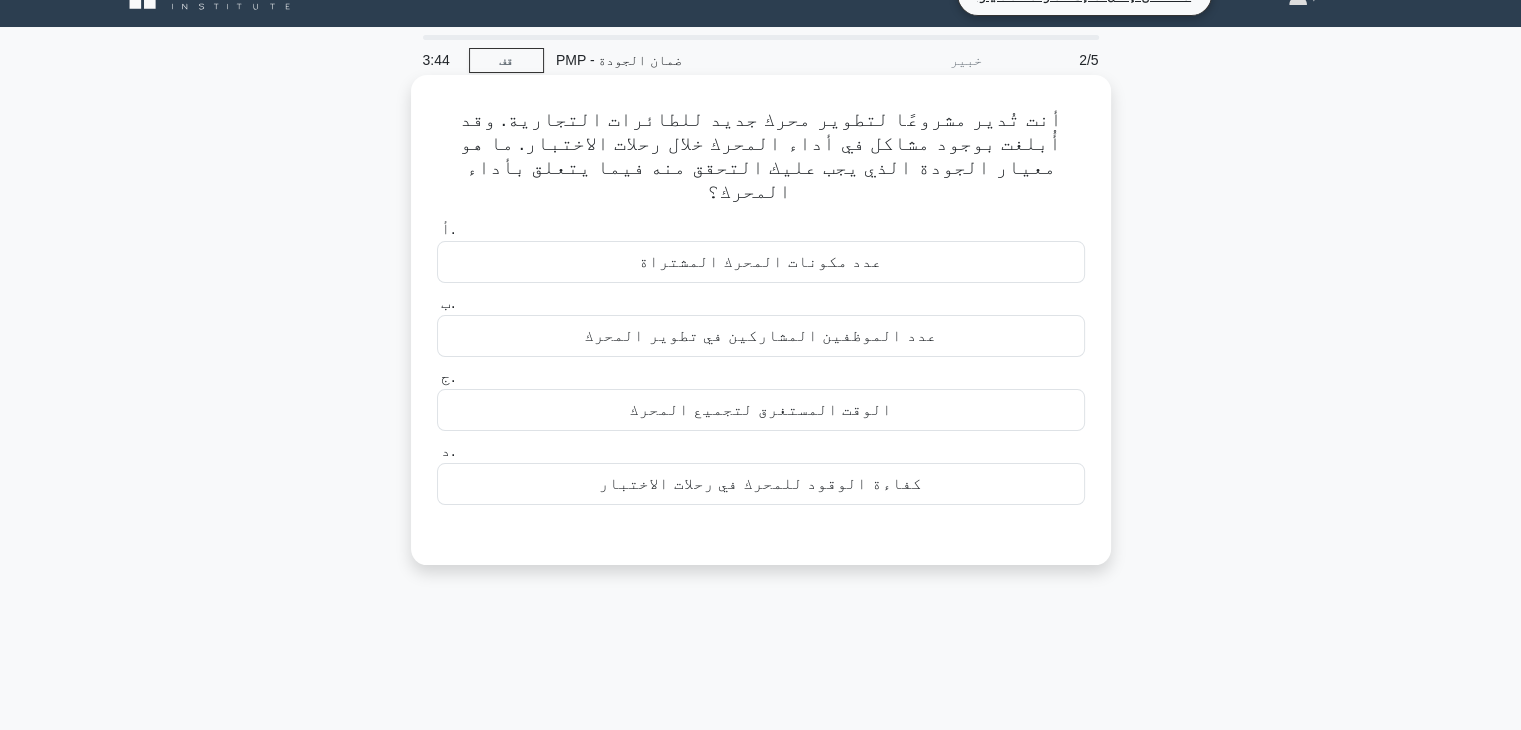 scroll, scrollTop: 0, scrollLeft: 0, axis: both 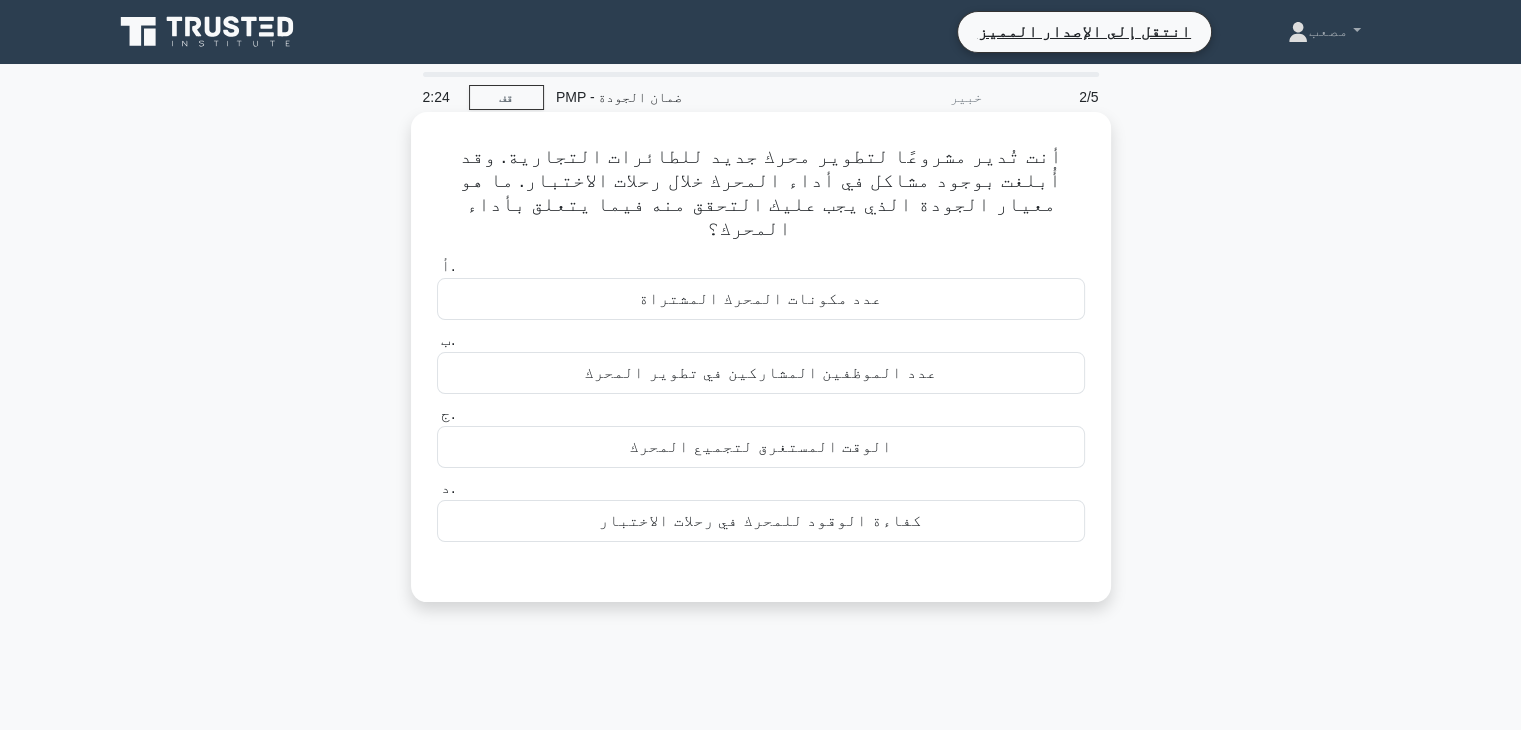 click on "كفاءة الوقود للمحرك في رحلات الاختبار" at bounding box center [760, 520] 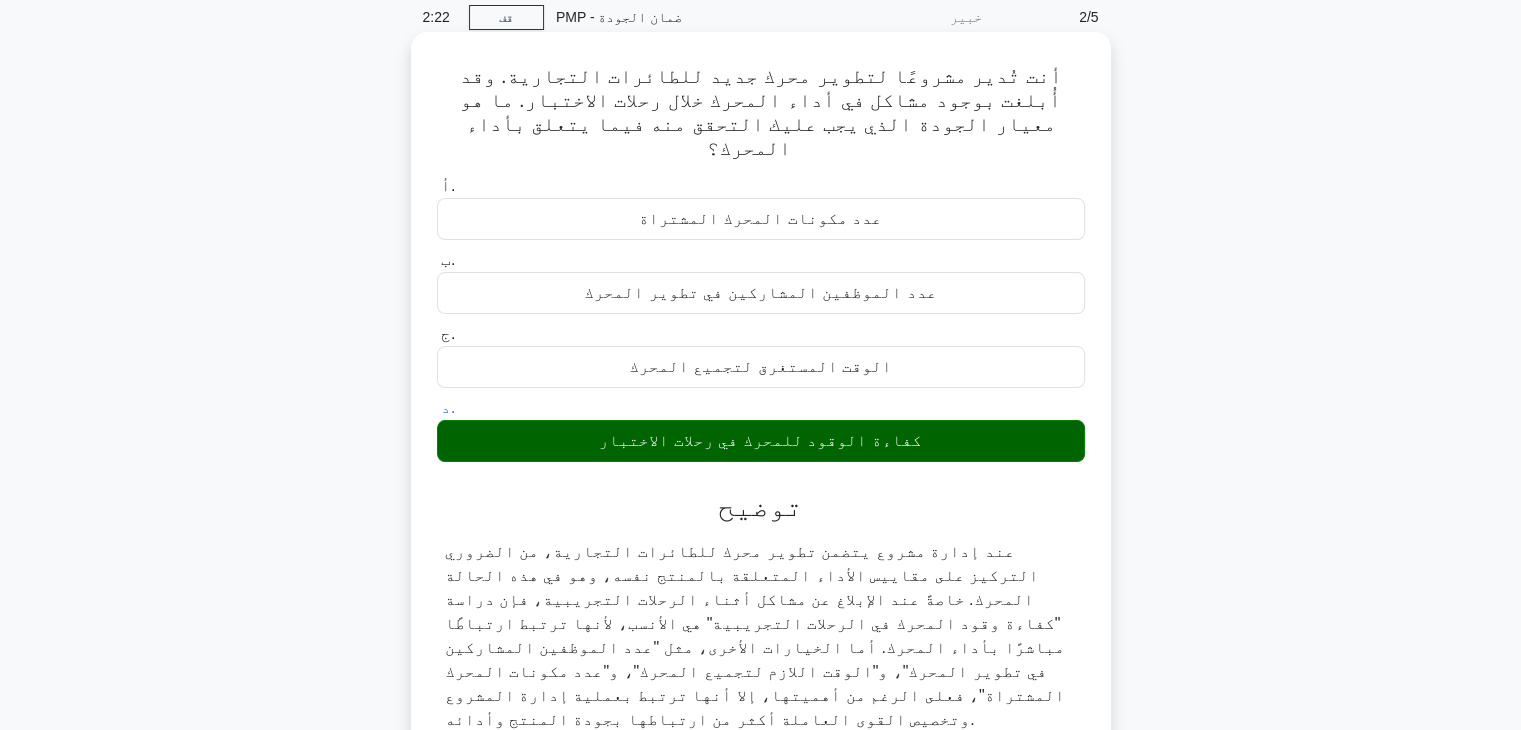 scroll, scrollTop: 200, scrollLeft: 0, axis: vertical 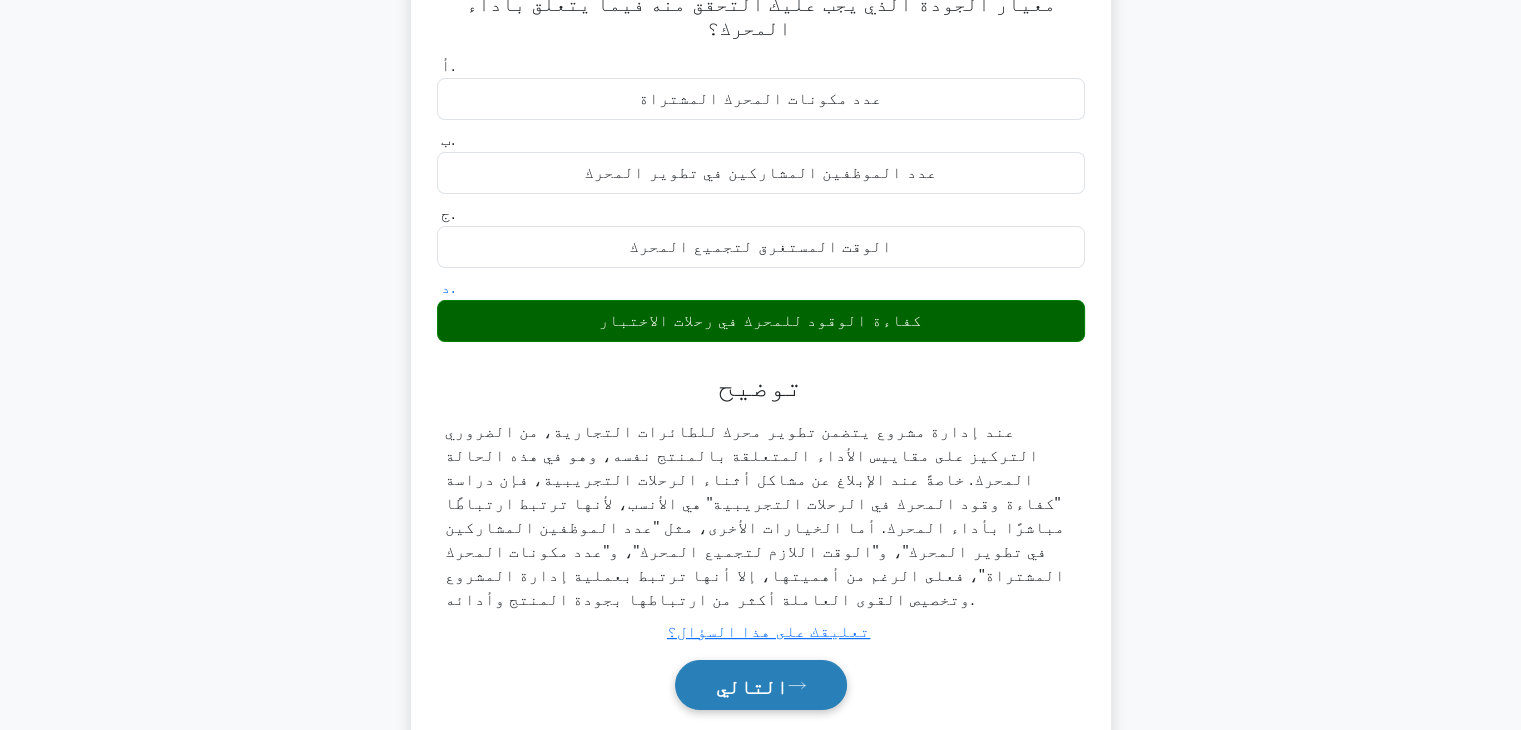 click on "التالي" at bounding box center (752, 686) 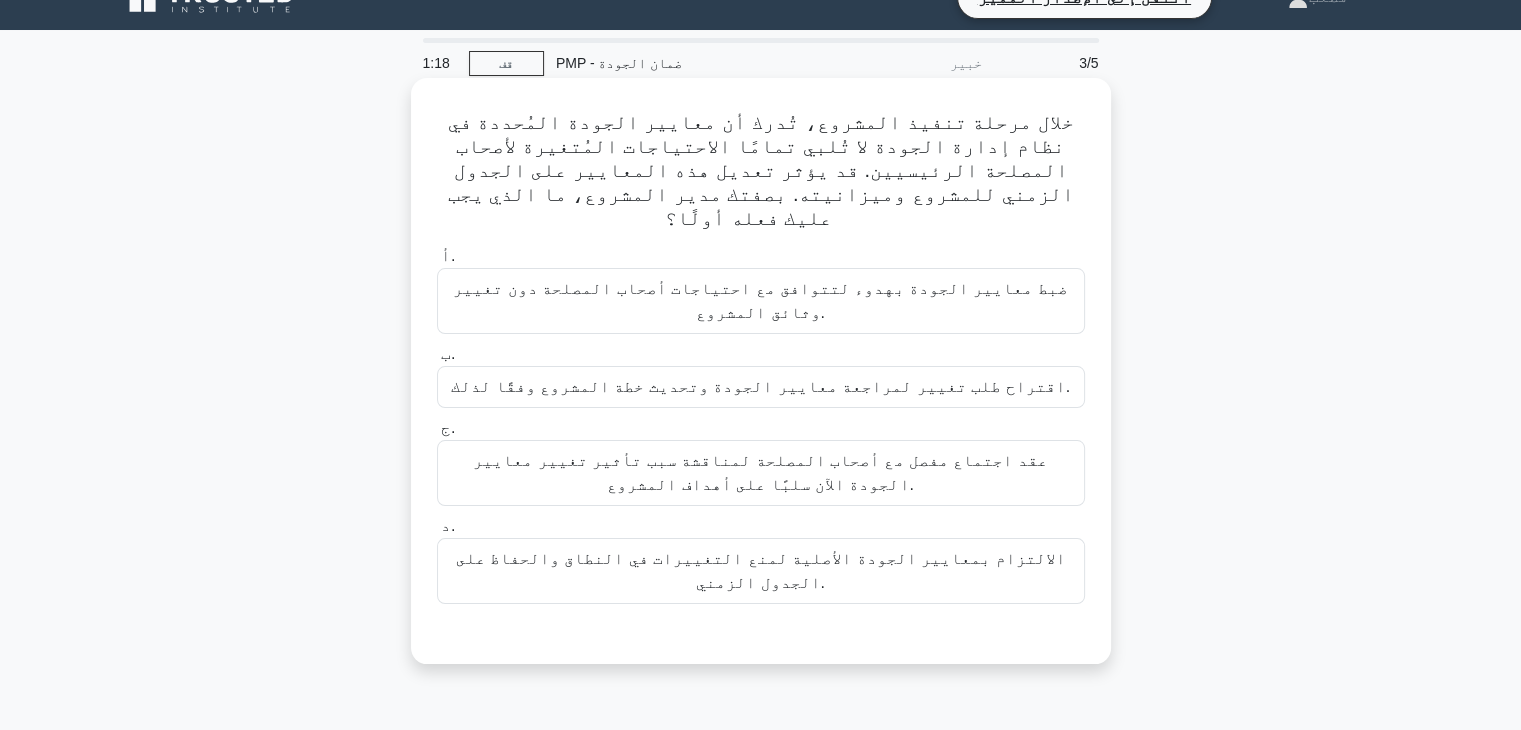 scroll, scrollTop: 0, scrollLeft: 0, axis: both 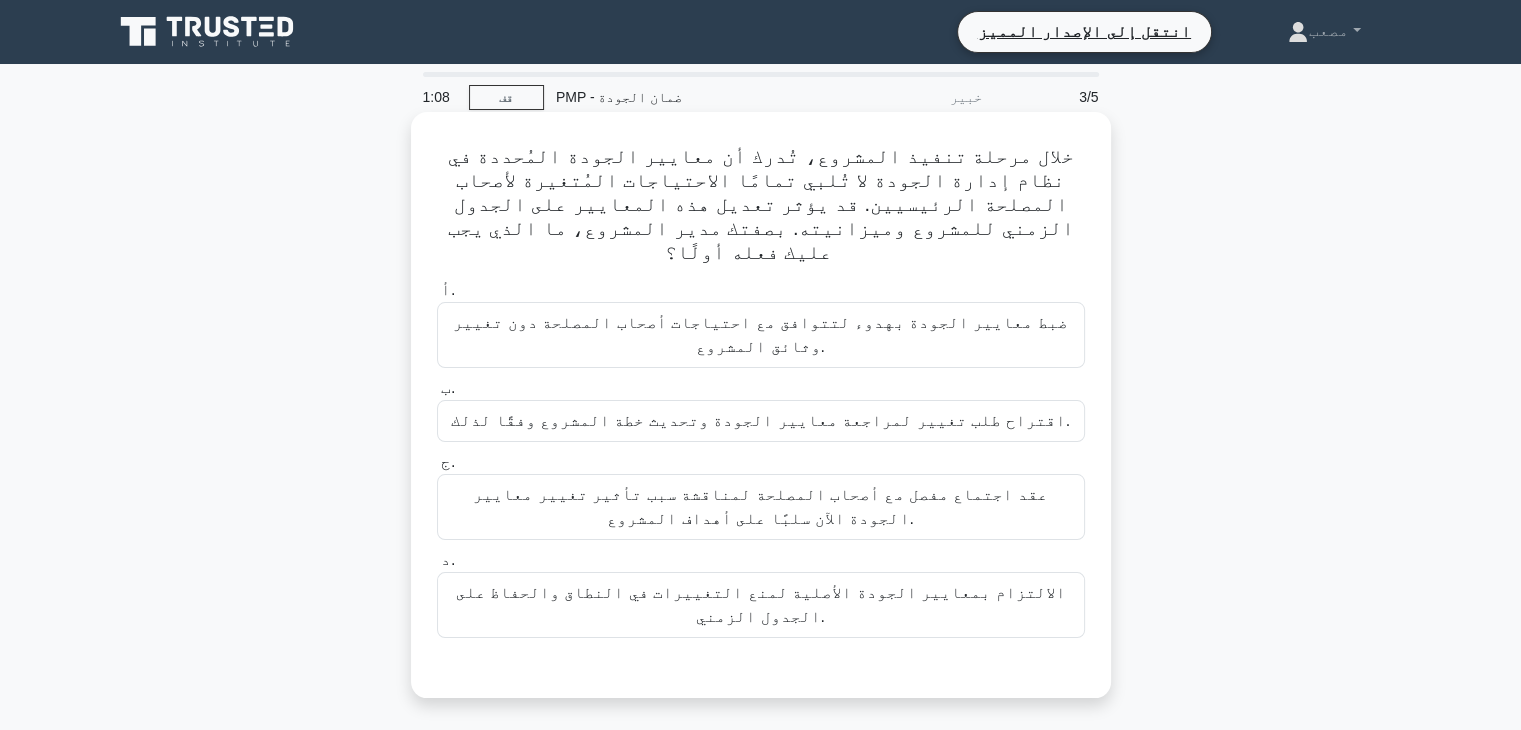 click on "ضبط معايير الجودة بهدوء لتتوافق مع احتياجات أصحاب المصلحة دون تغيير وثائق المشروع." at bounding box center (760, 334) 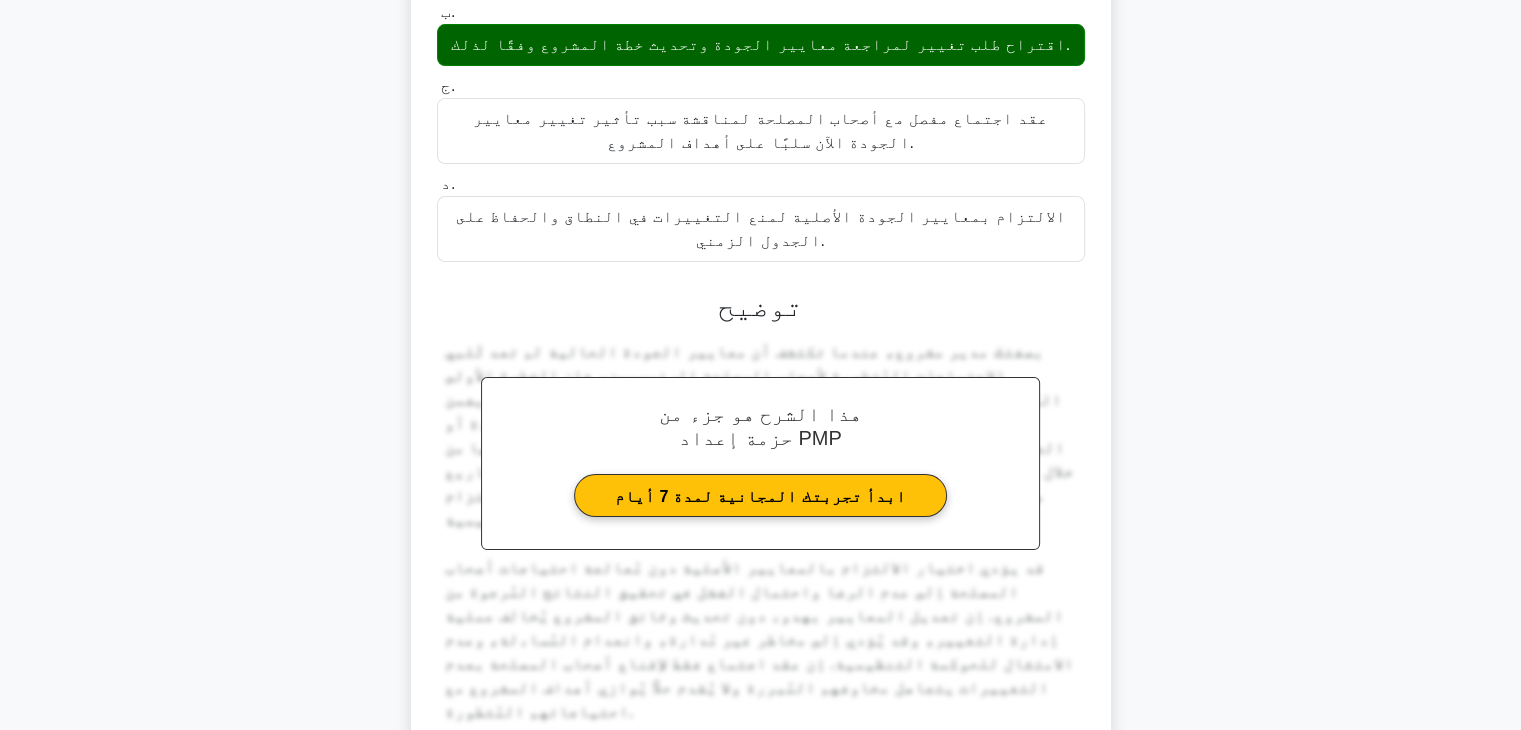 scroll, scrollTop: 388, scrollLeft: 0, axis: vertical 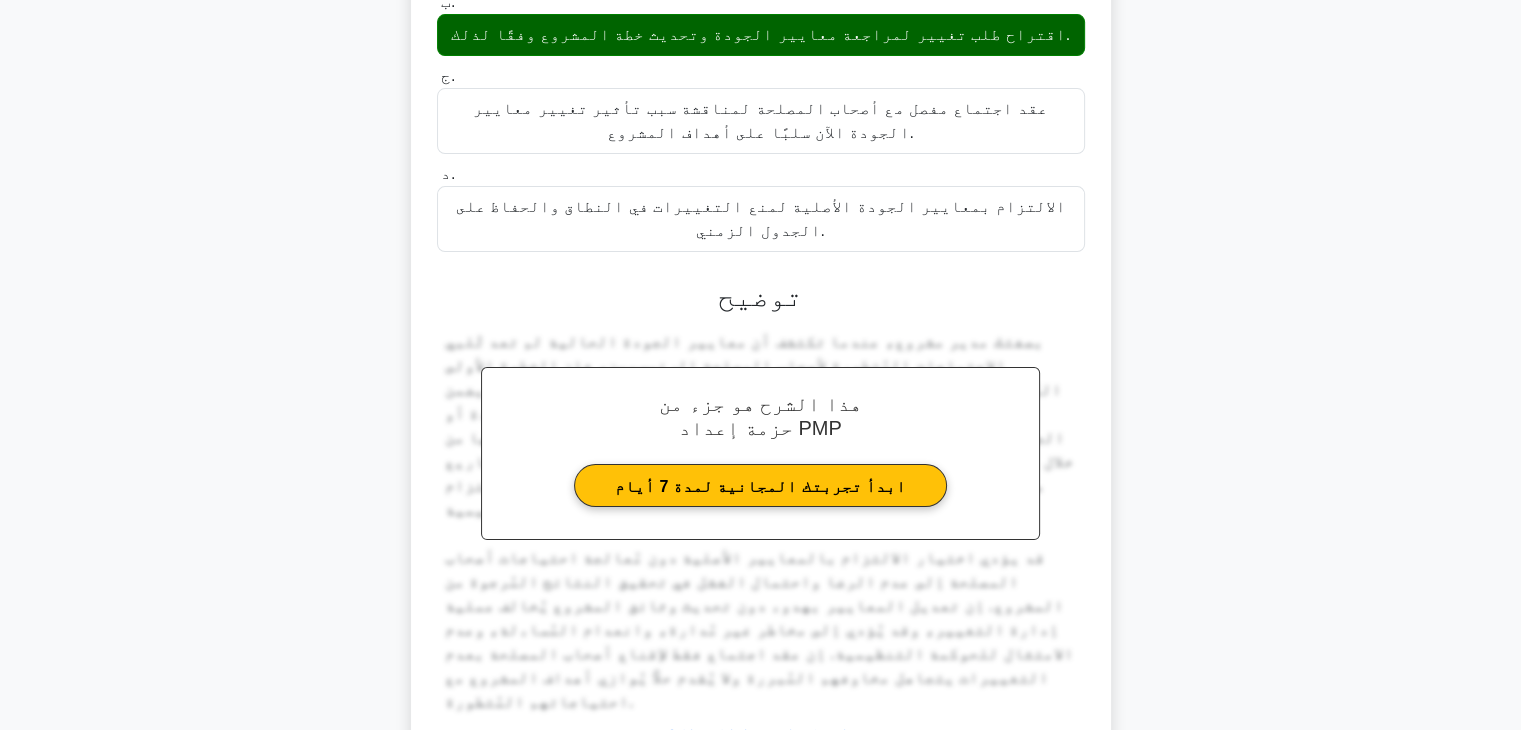 click on "التالي" at bounding box center [752, 787] 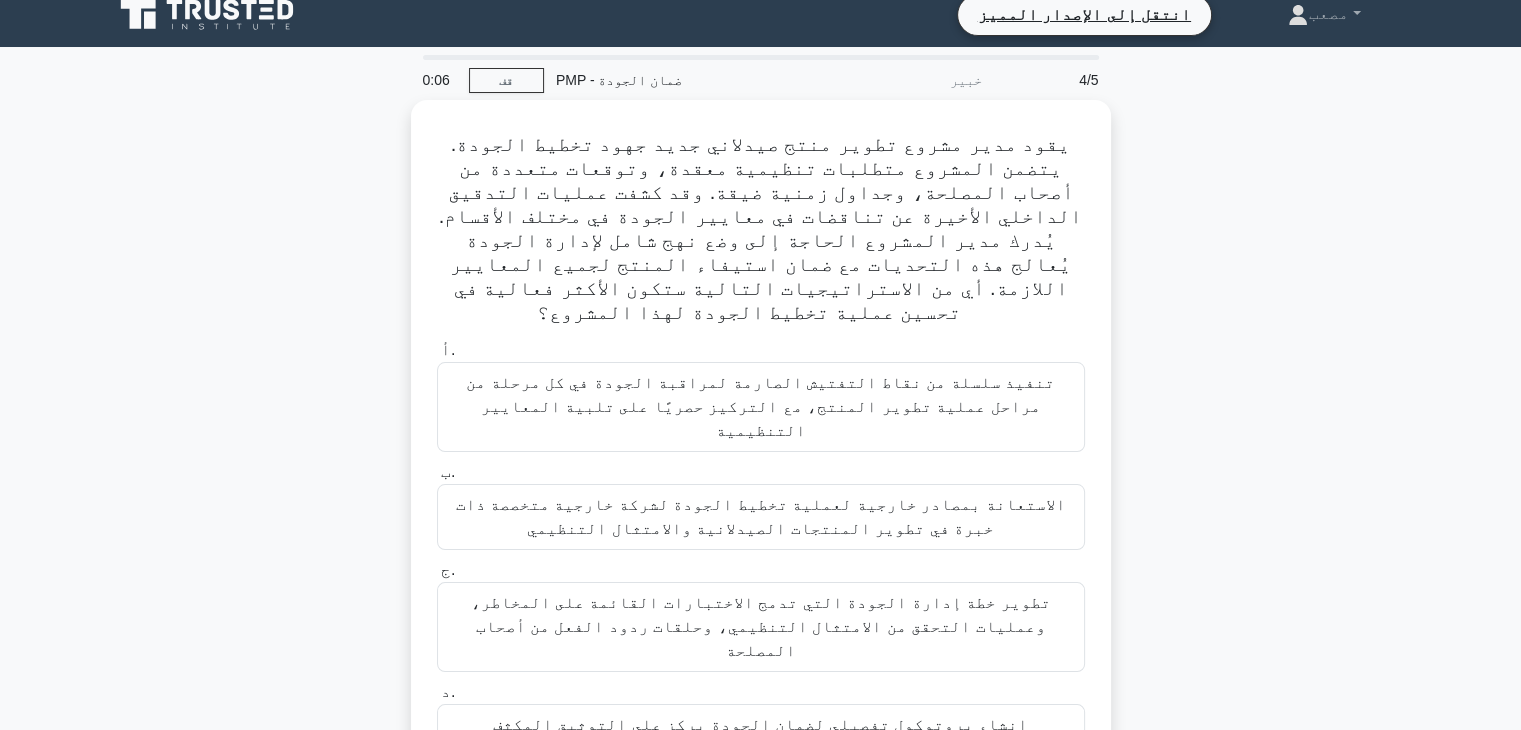 scroll, scrollTop: 0, scrollLeft: 0, axis: both 